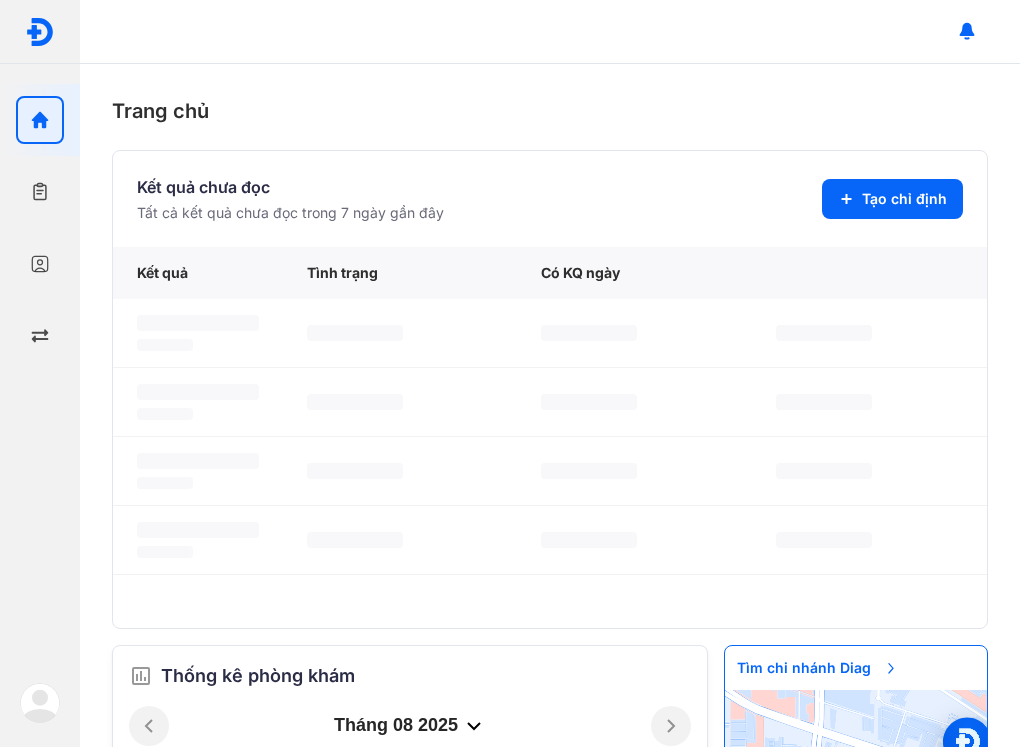 scroll, scrollTop: 0, scrollLeft: 0, axis: both 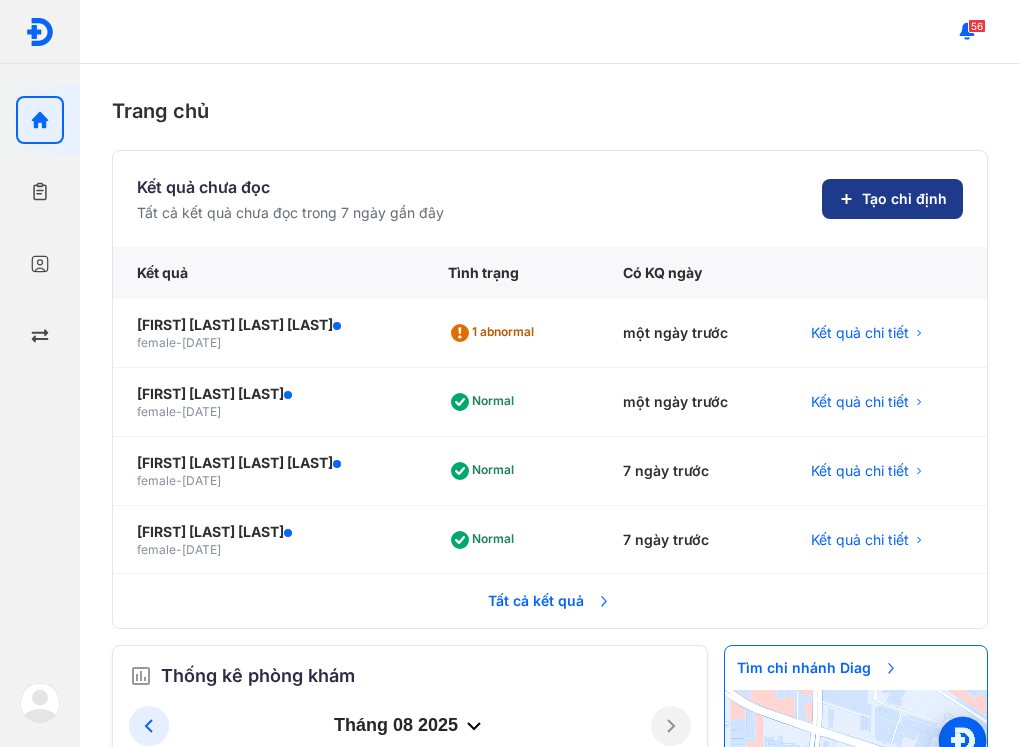 click on "Tạo chỉ định" 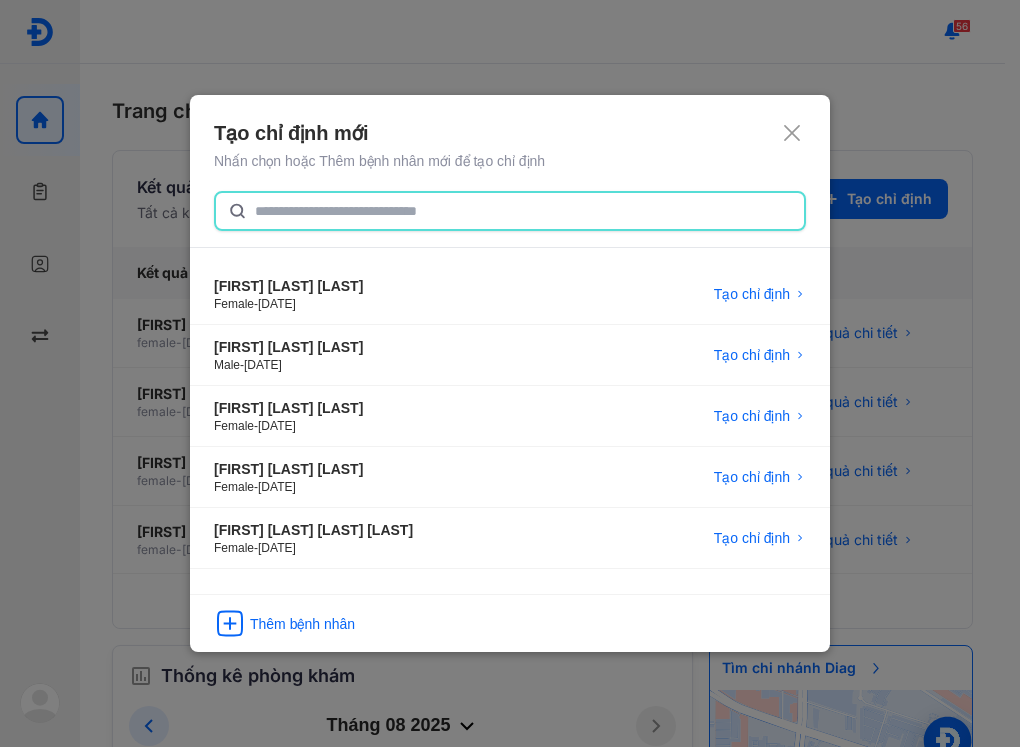 click 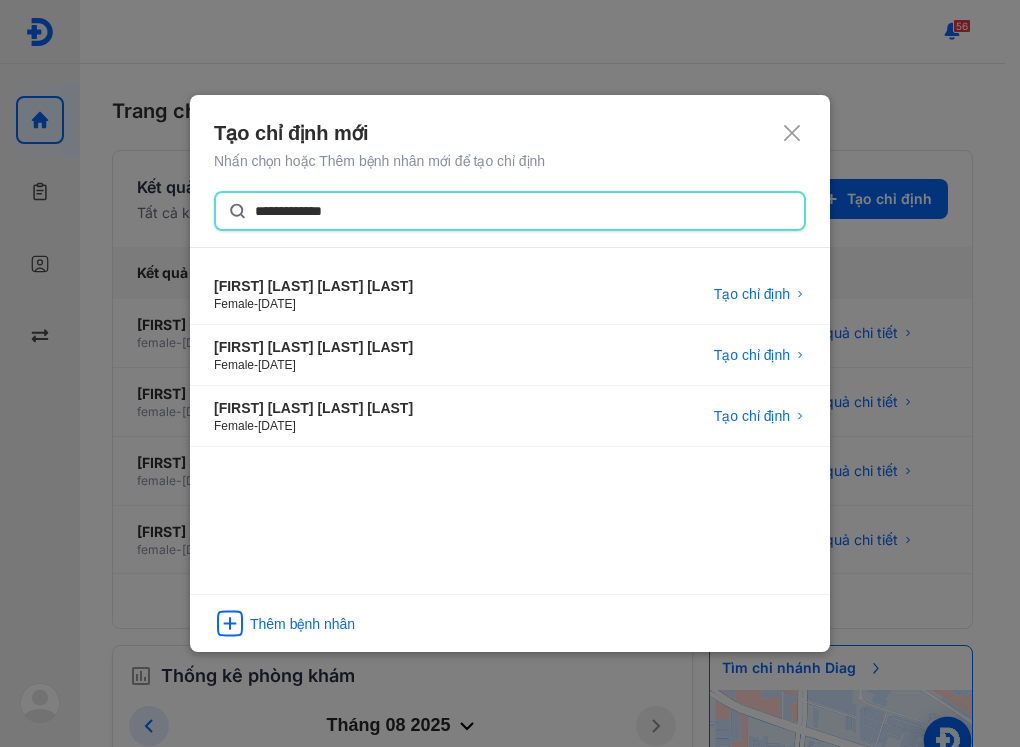 type on "**********" 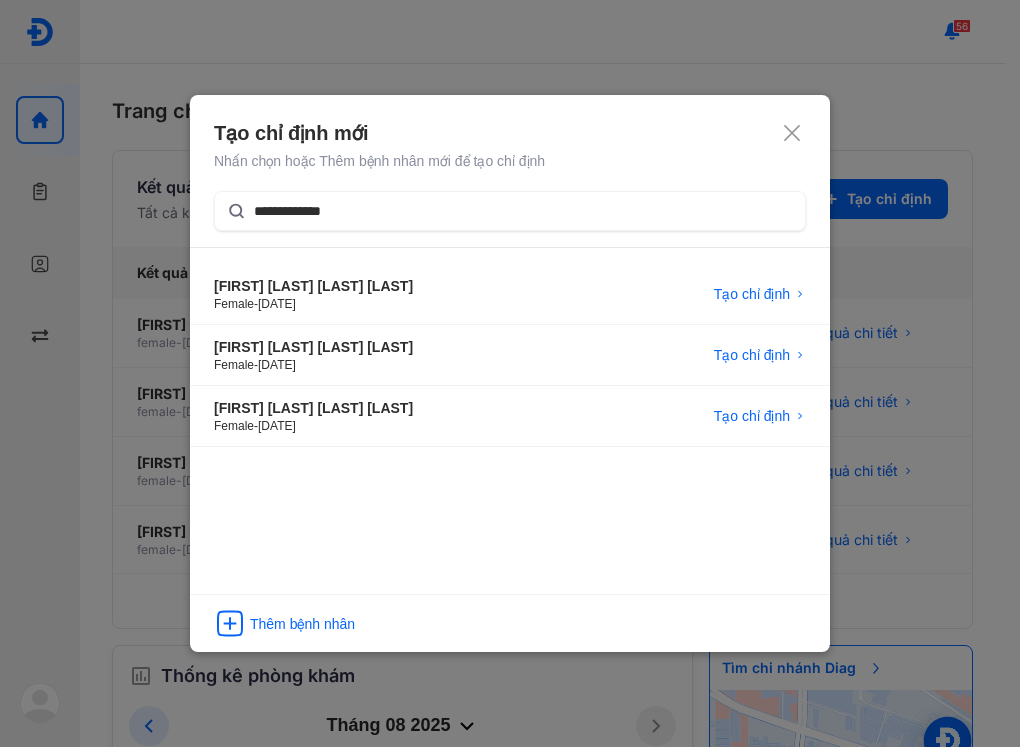 click 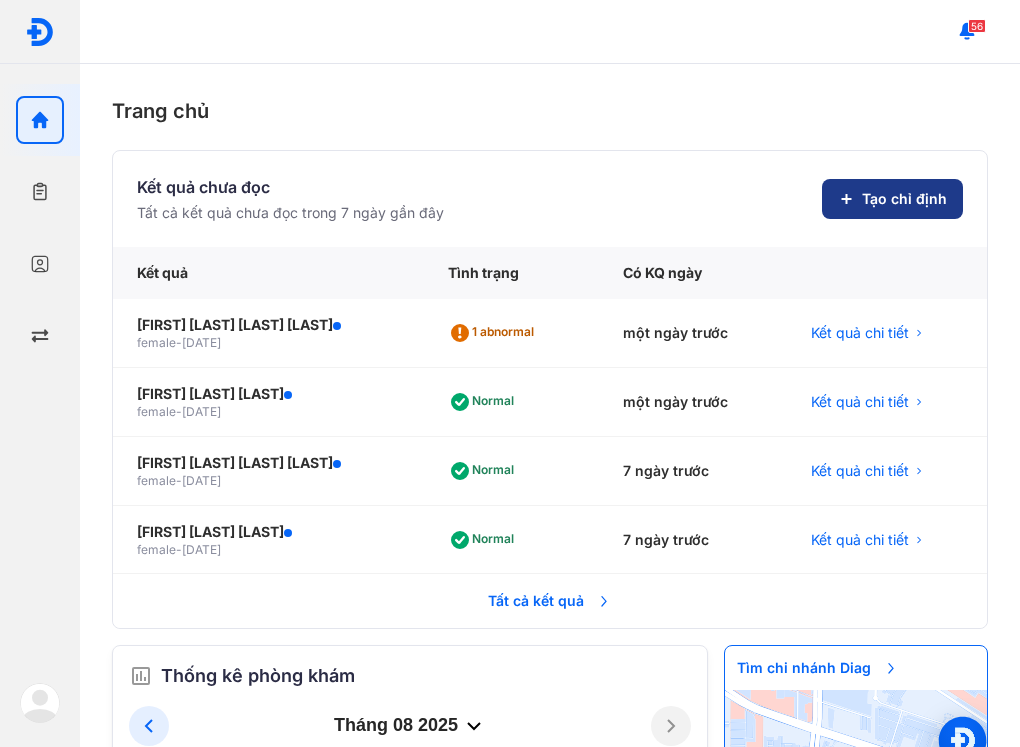 click on "Tạo chỉ định" 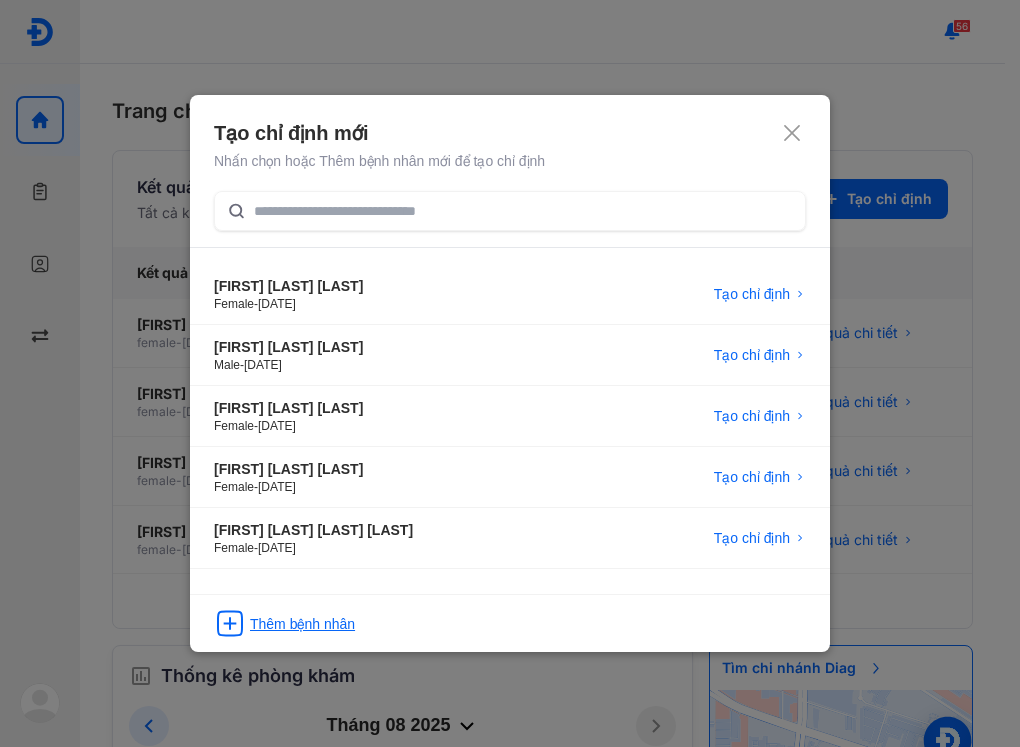 click on "Thêm bệnh nhân" at bounding box center (302, 624) 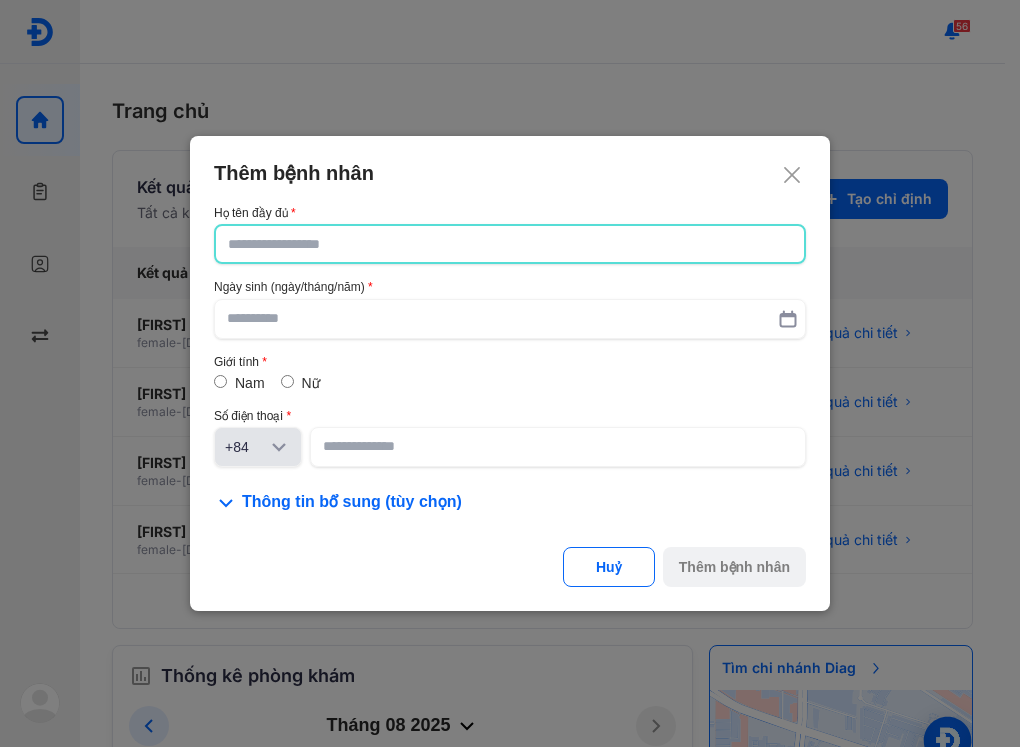 click 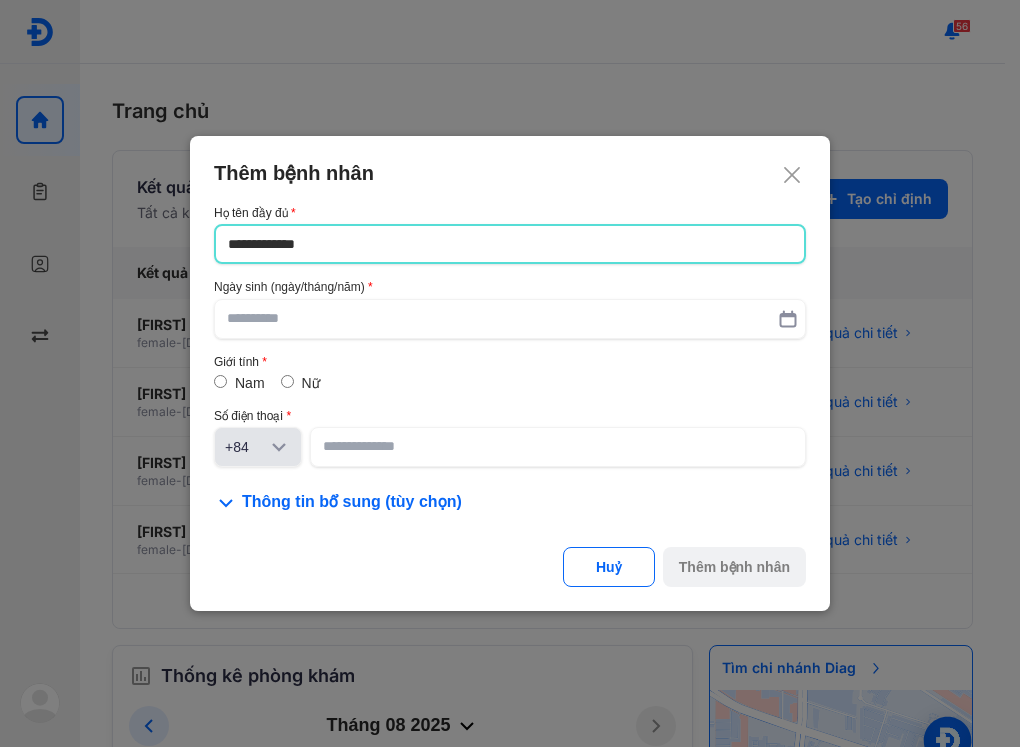 type on "**********" 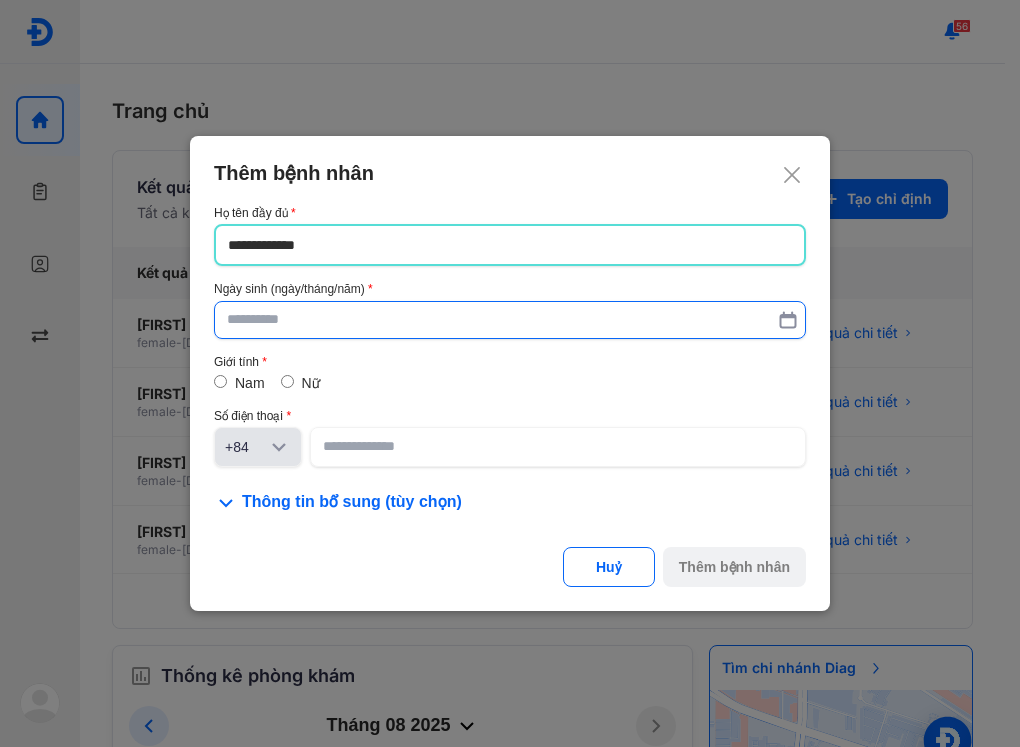 click at bounding box center [510, 320] 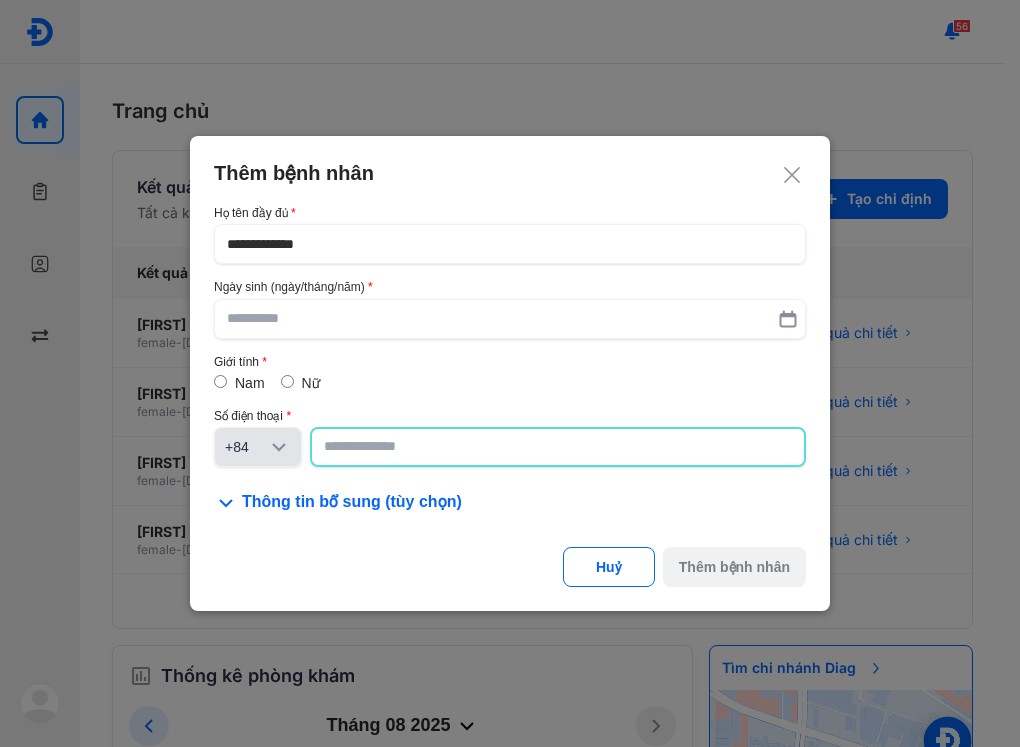 click 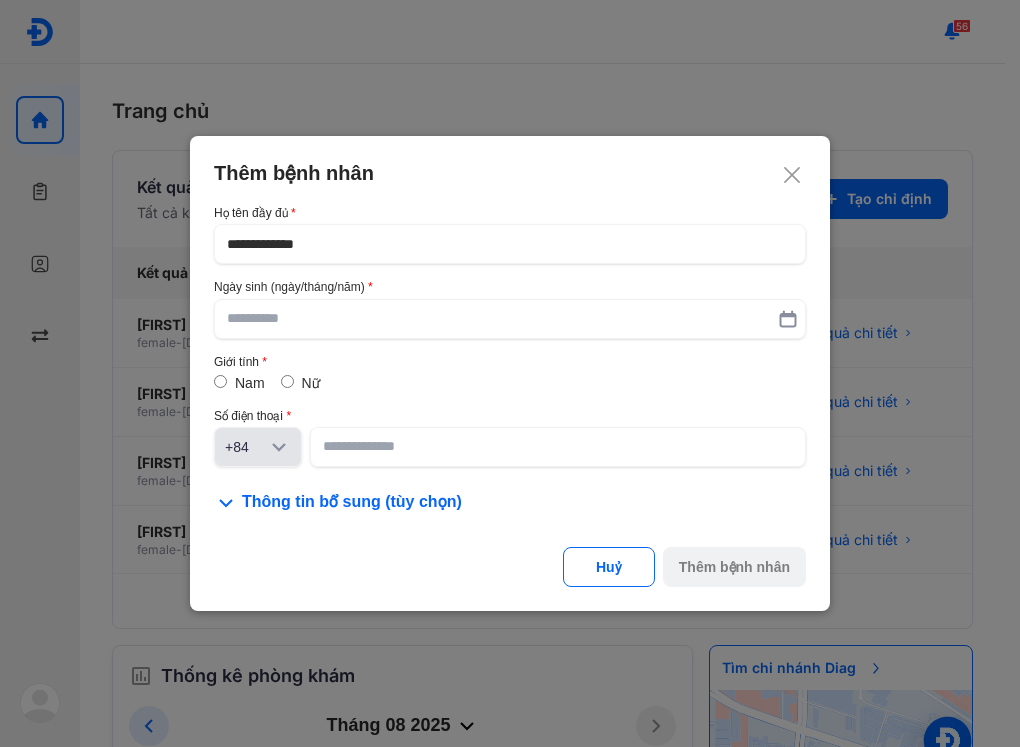 click on "Huỷ Thêm bệnh nhân" 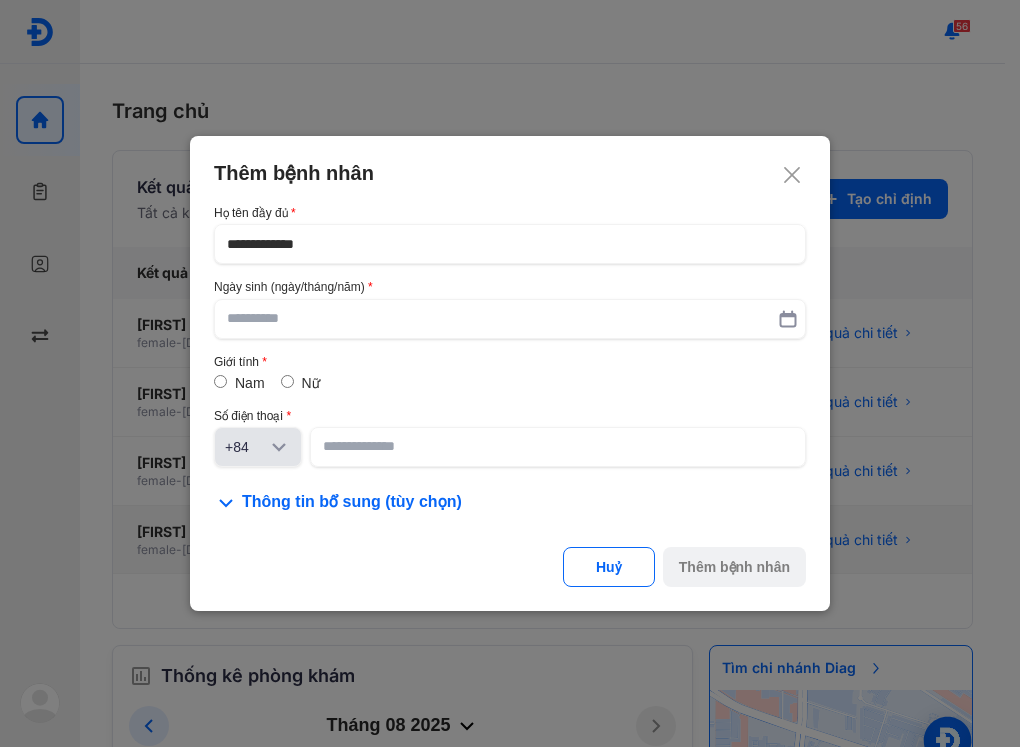 click on "Huỷ" at bounding box center [609, 567] 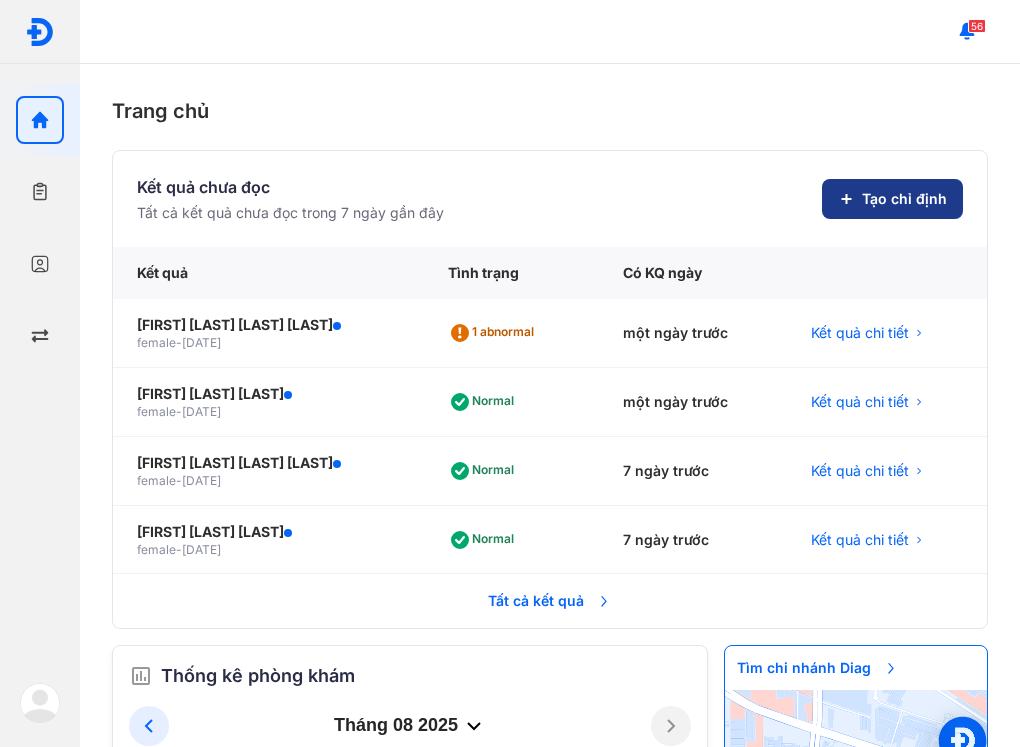 click on "Tạo chỉ định" 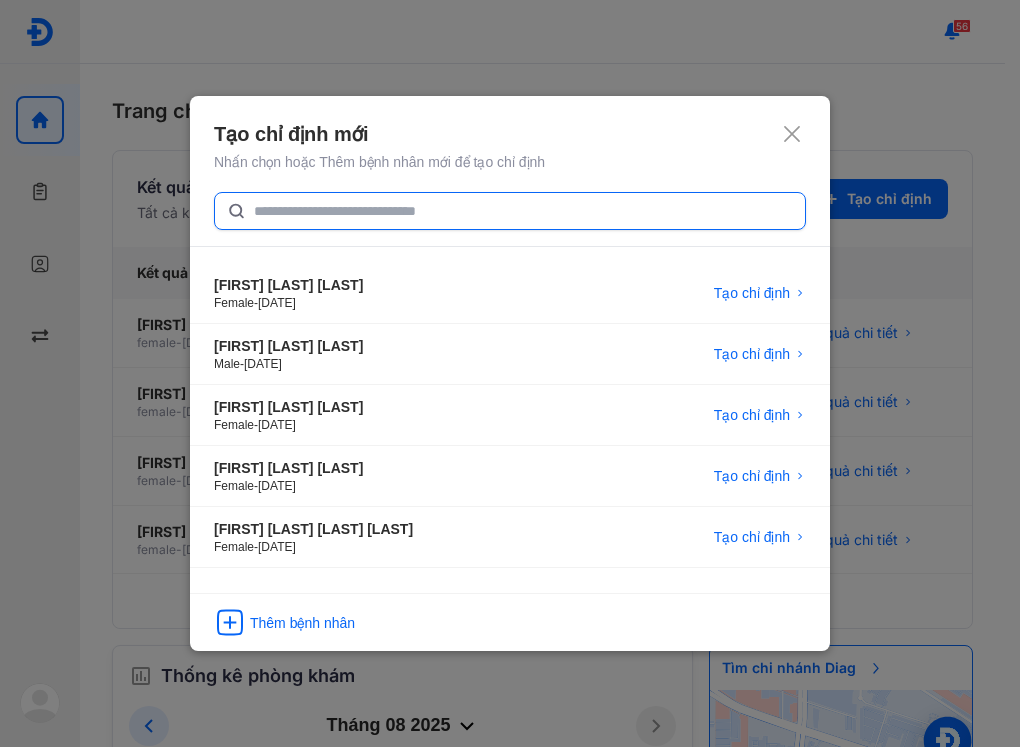 click 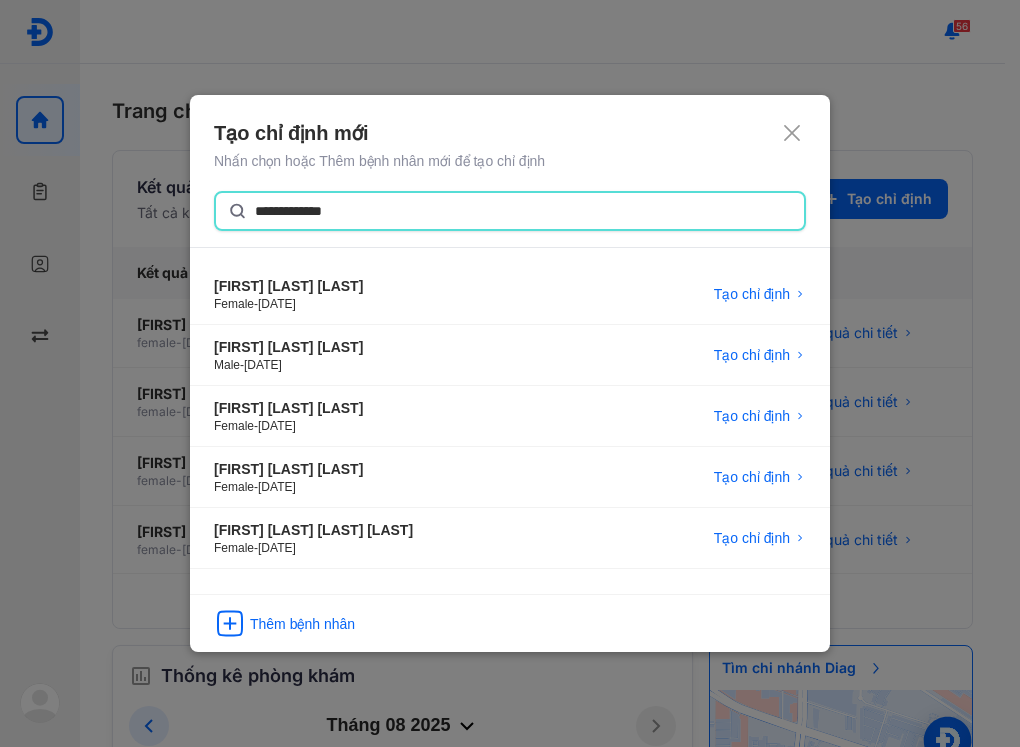 type on "**********" 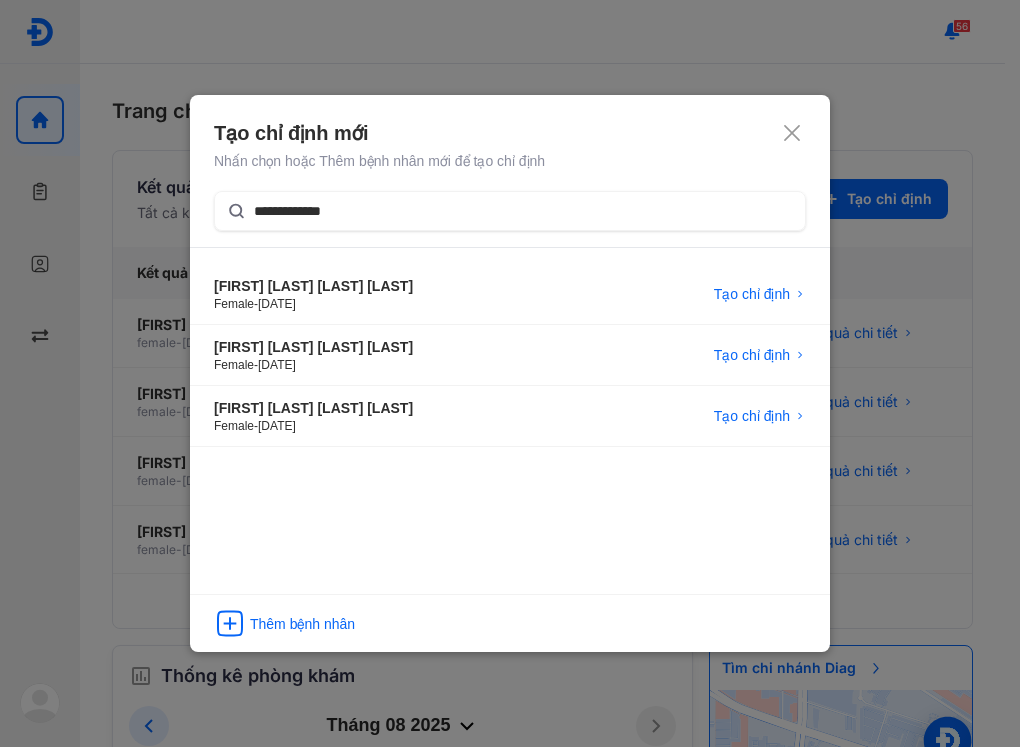click 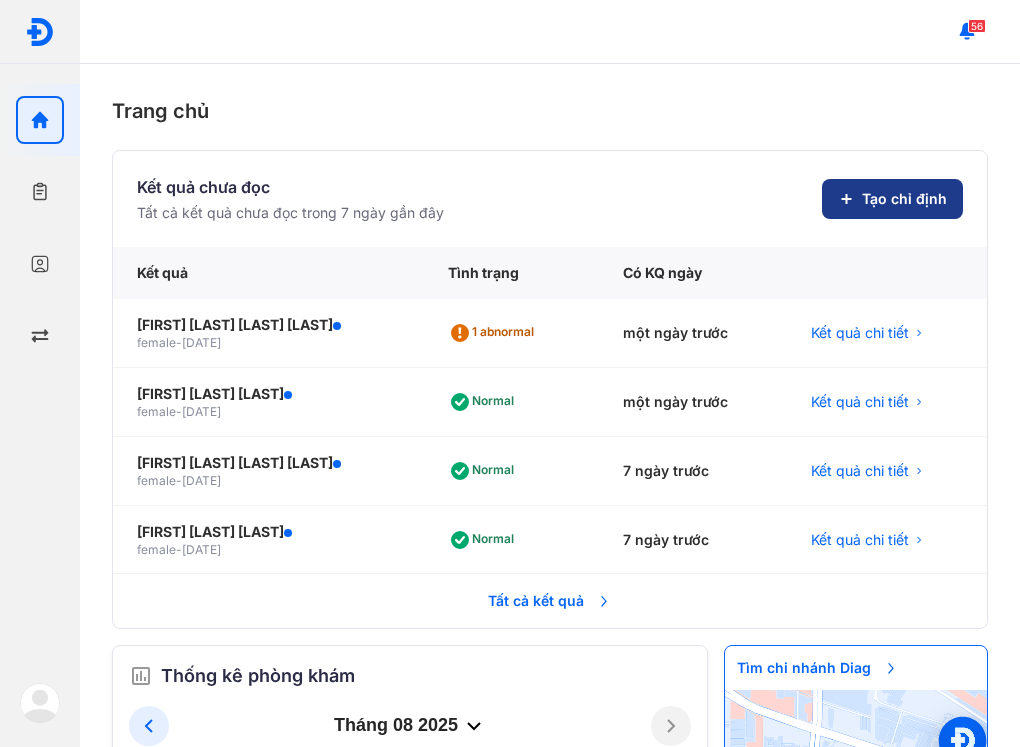click 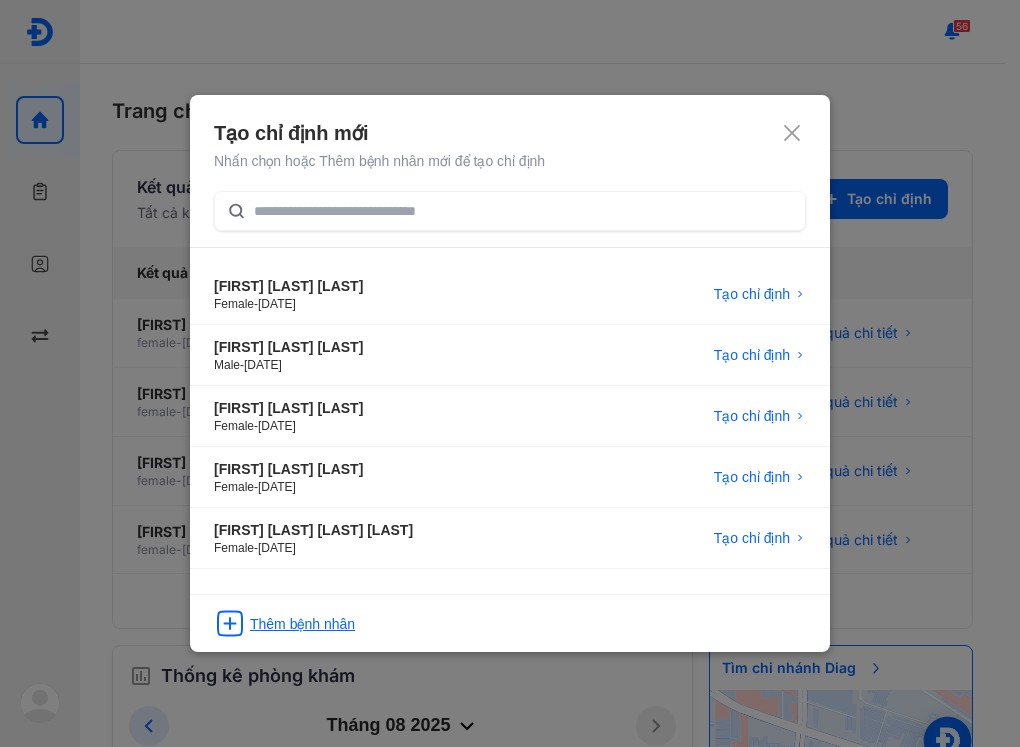 click on "Thêm bệnh nhân" at bounding box center [302, 624] 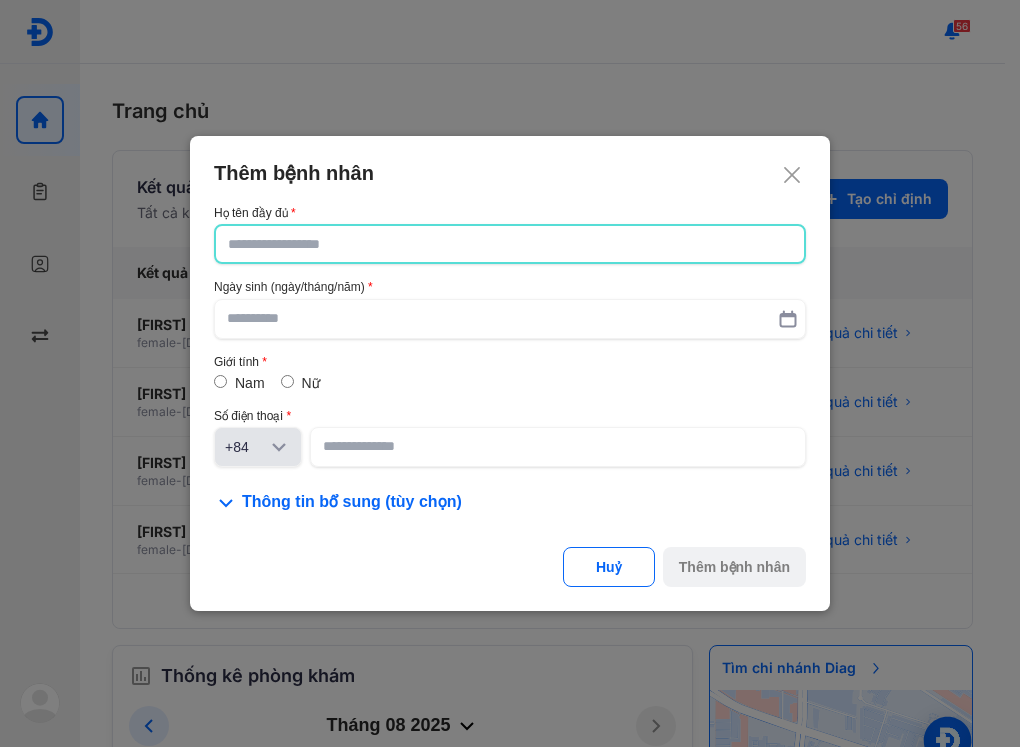 click 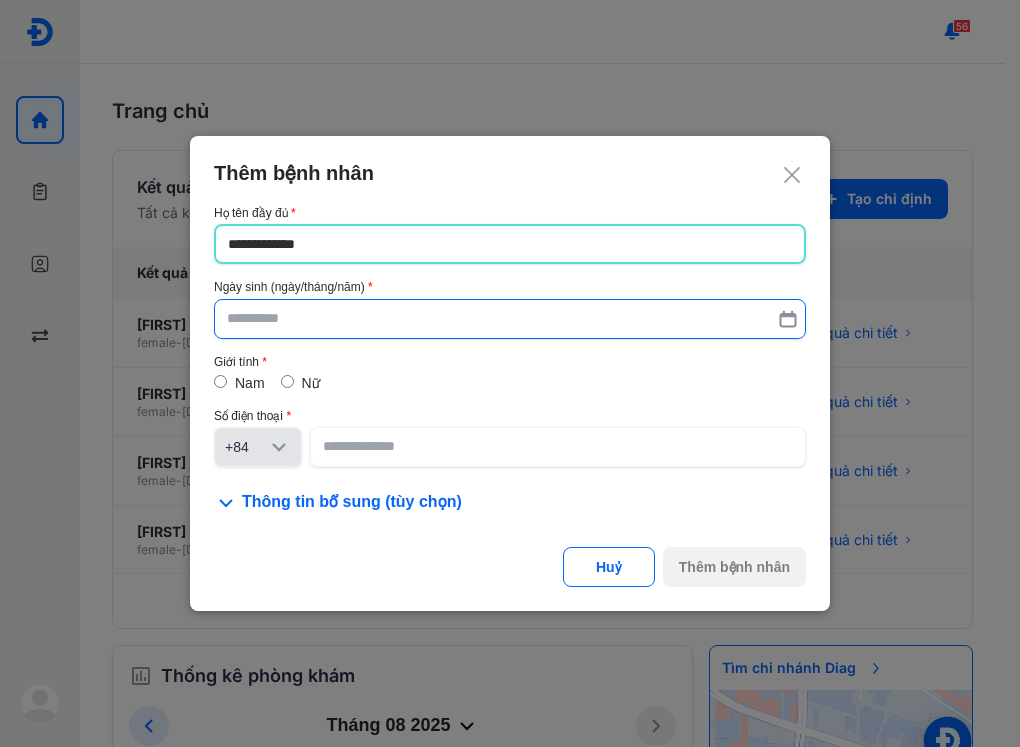 type on "**********" 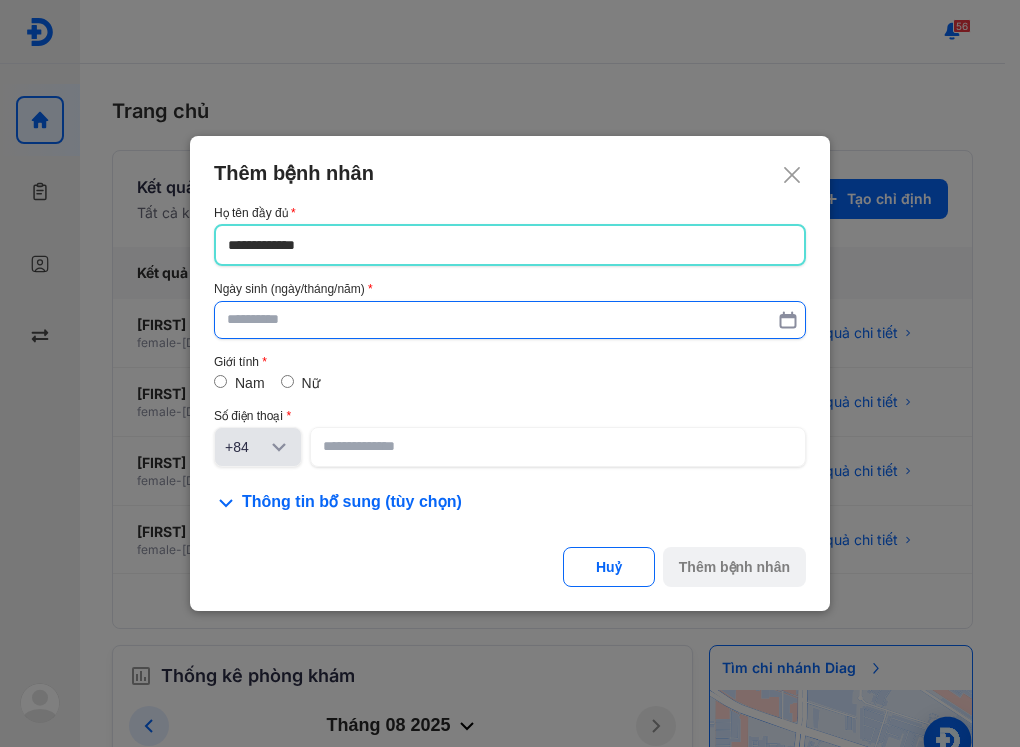 click at bounding box center (510, 320) 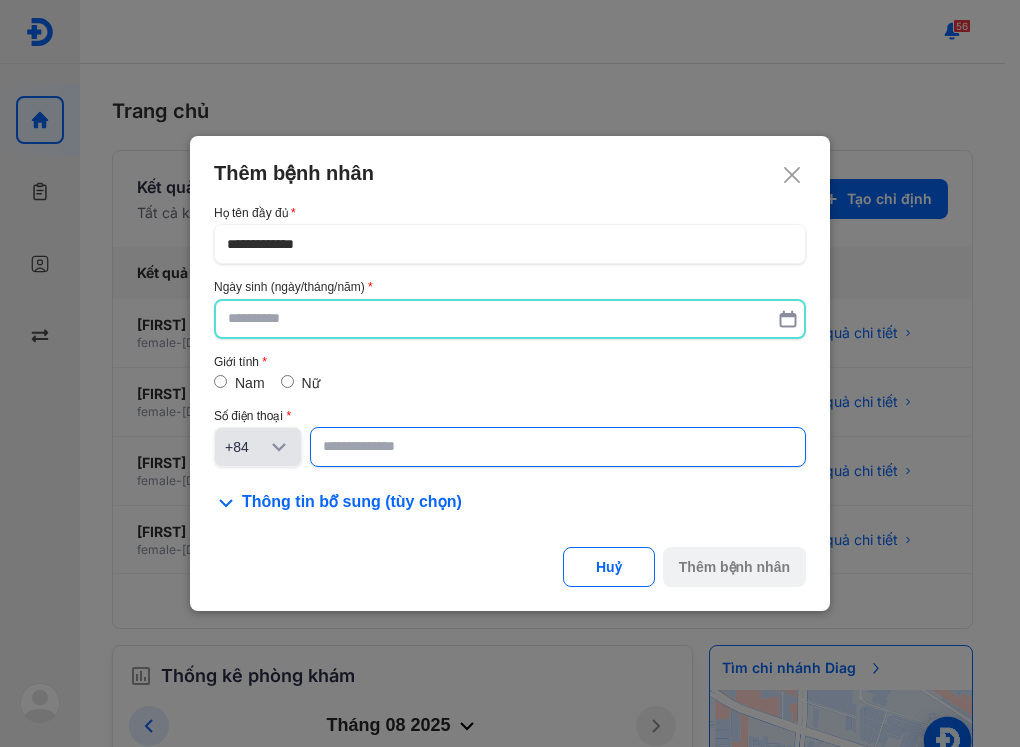 paste on "**********" 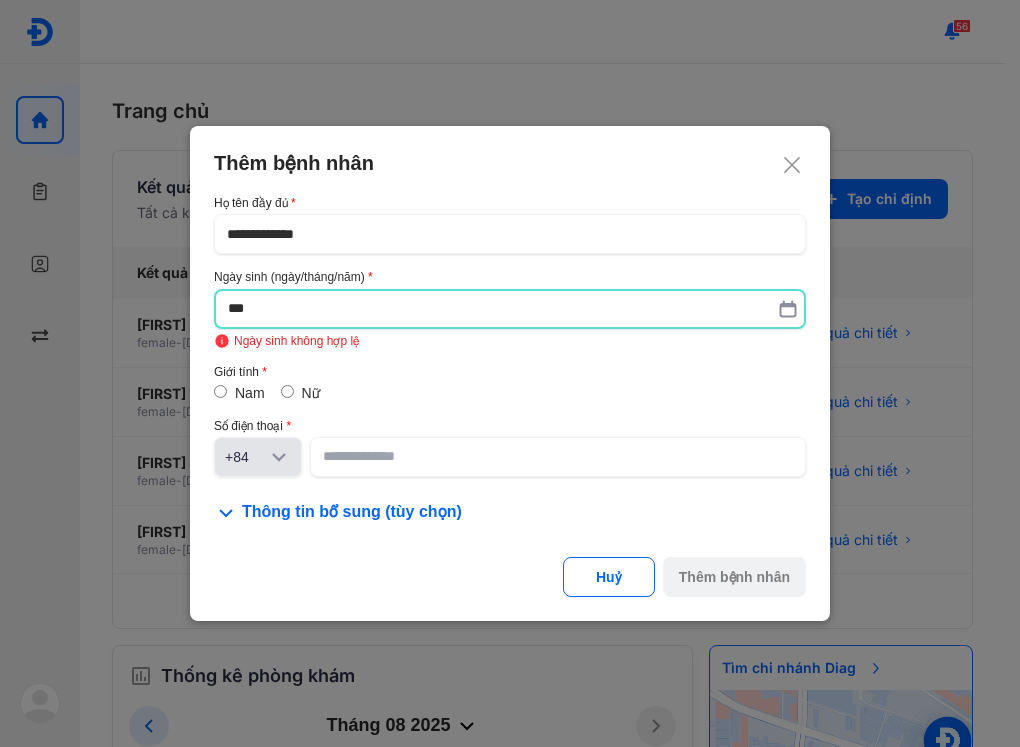 type on "*" 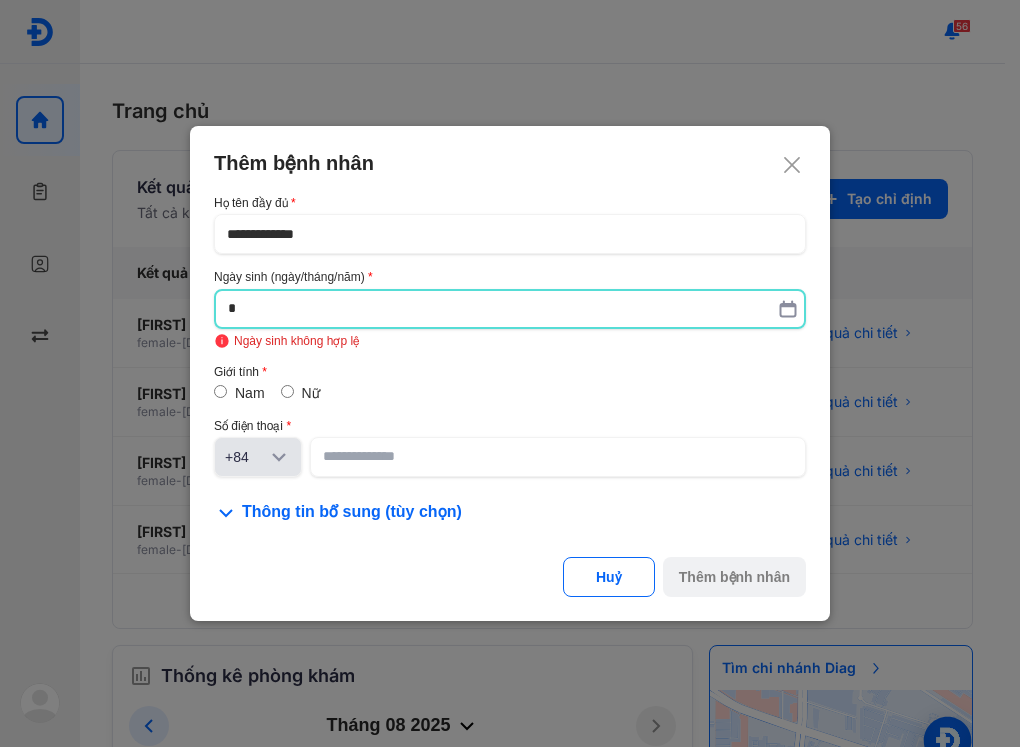 type 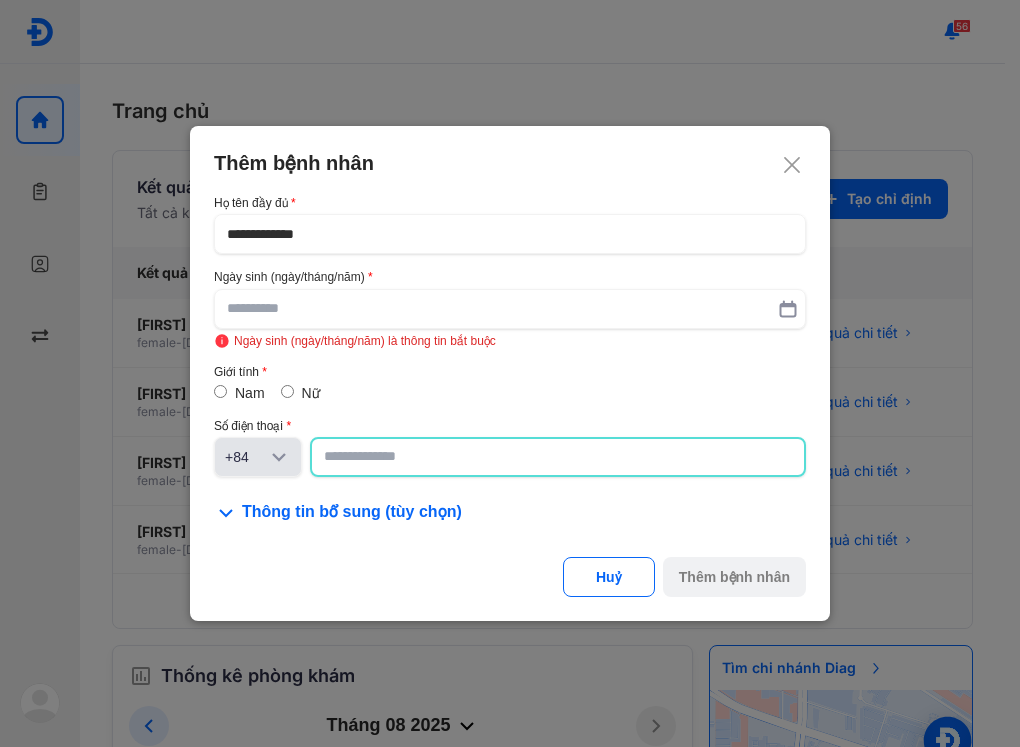 click 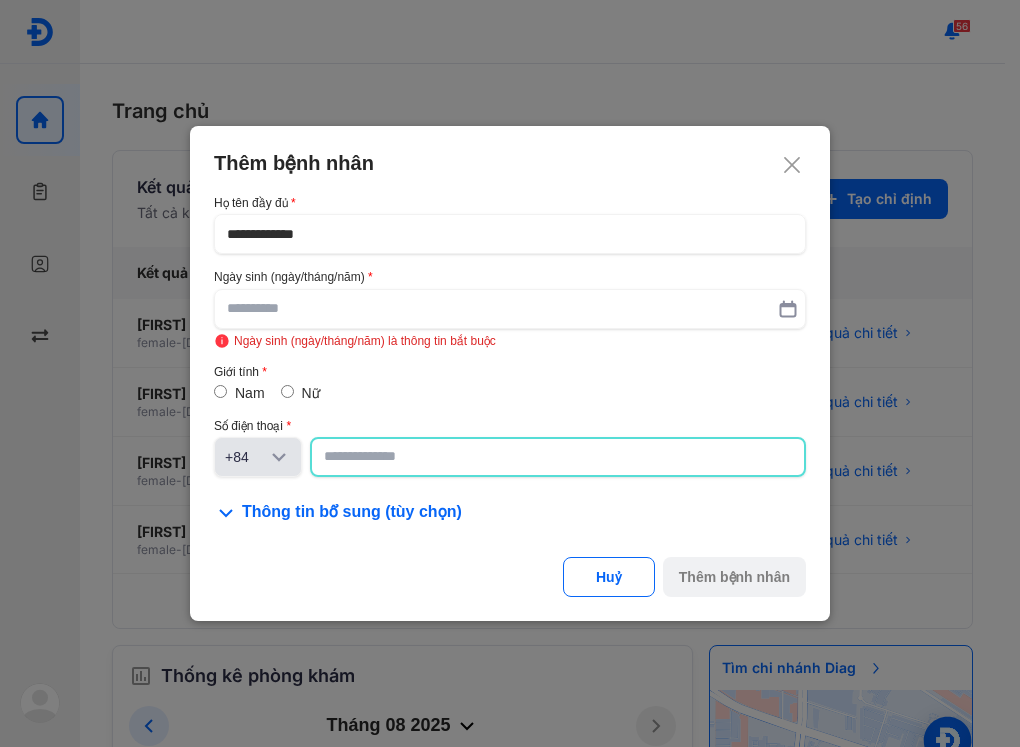 paste on "**********" 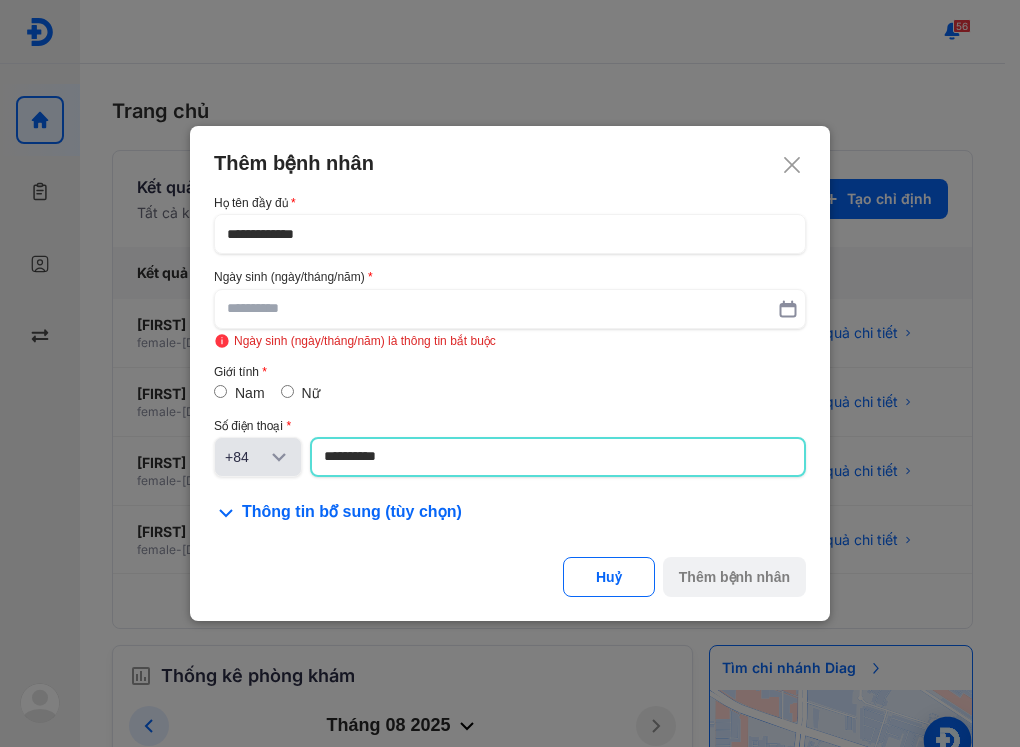 type on "**********" 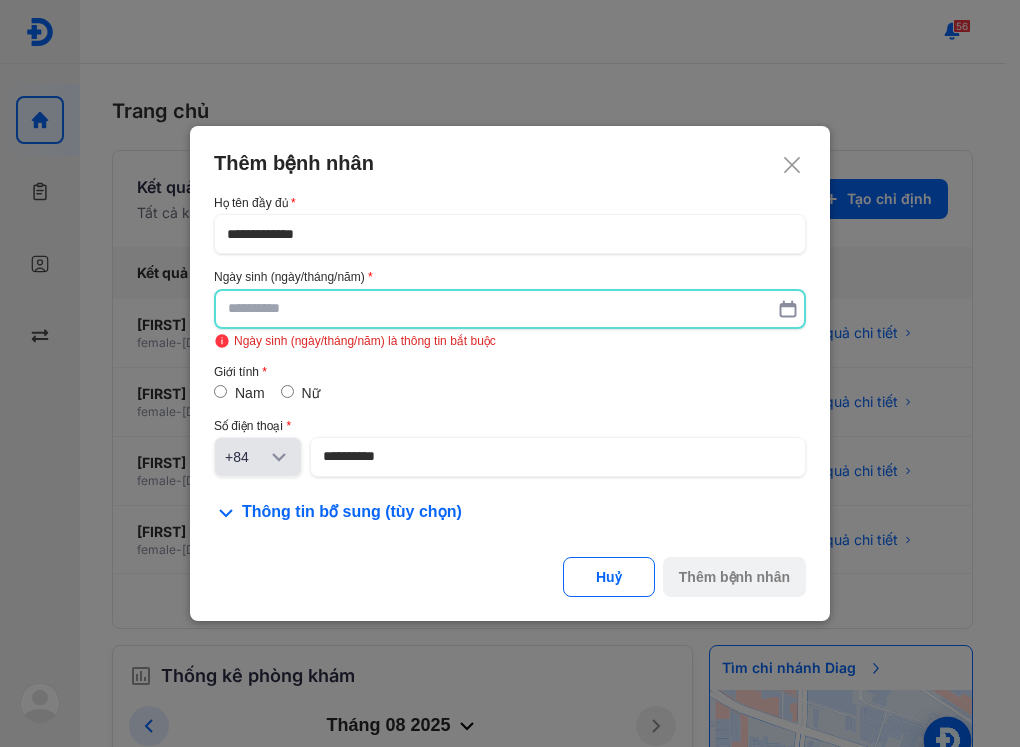 click at bounding box center [510, 309] 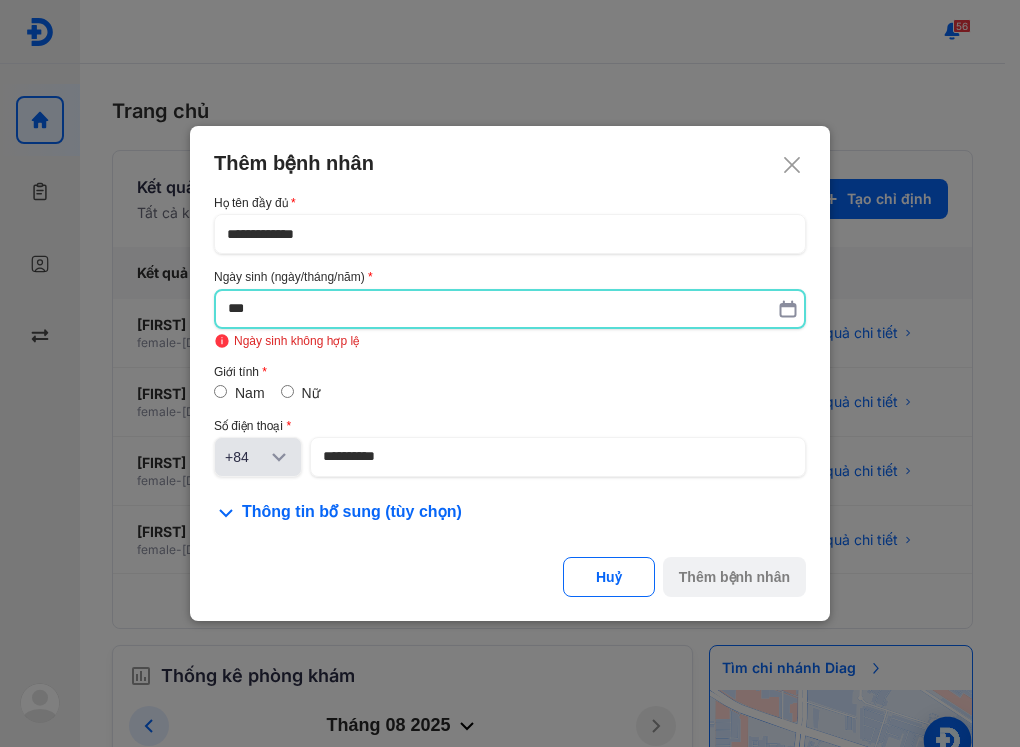 type on "*" 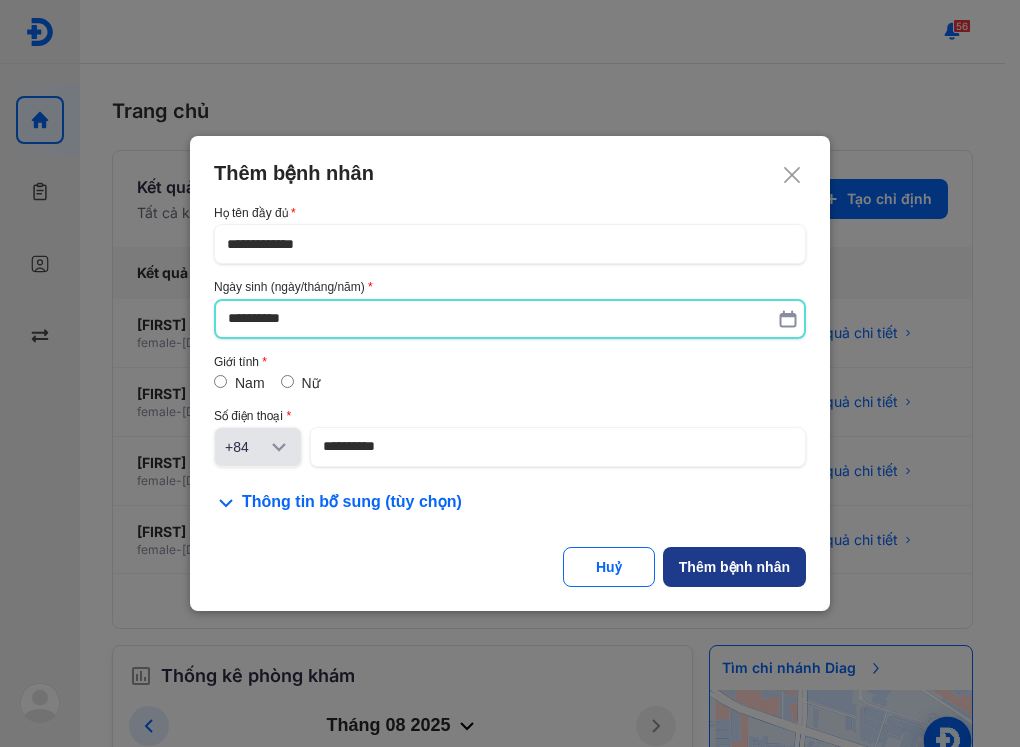 type on "**********" 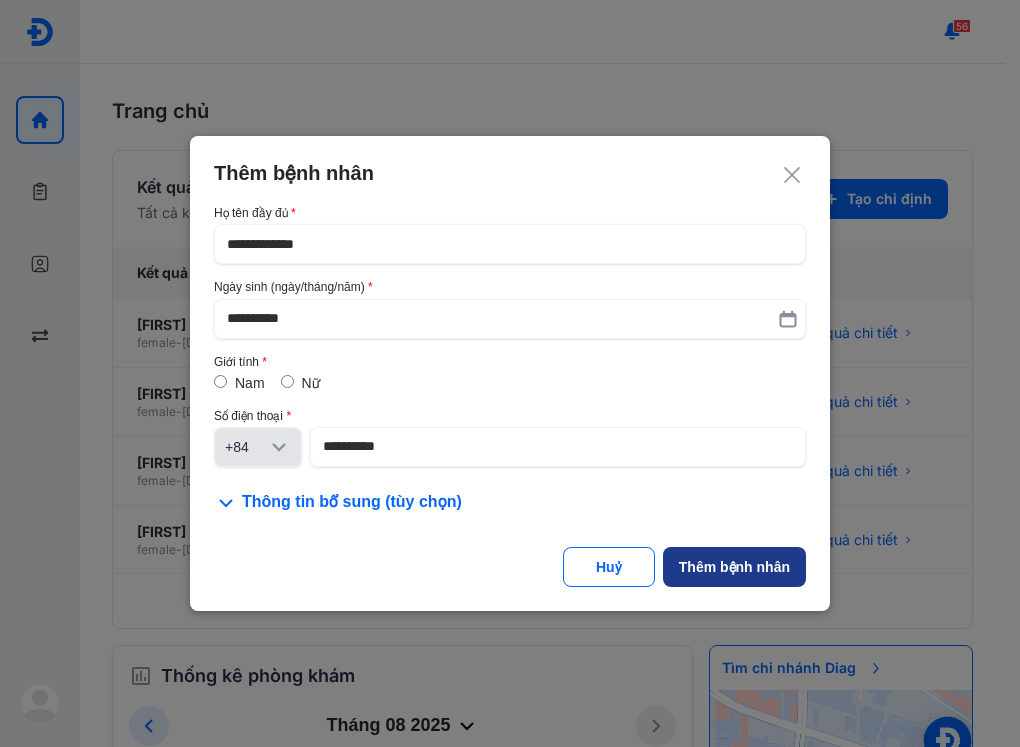 click on "Thêm bệnh nhân" 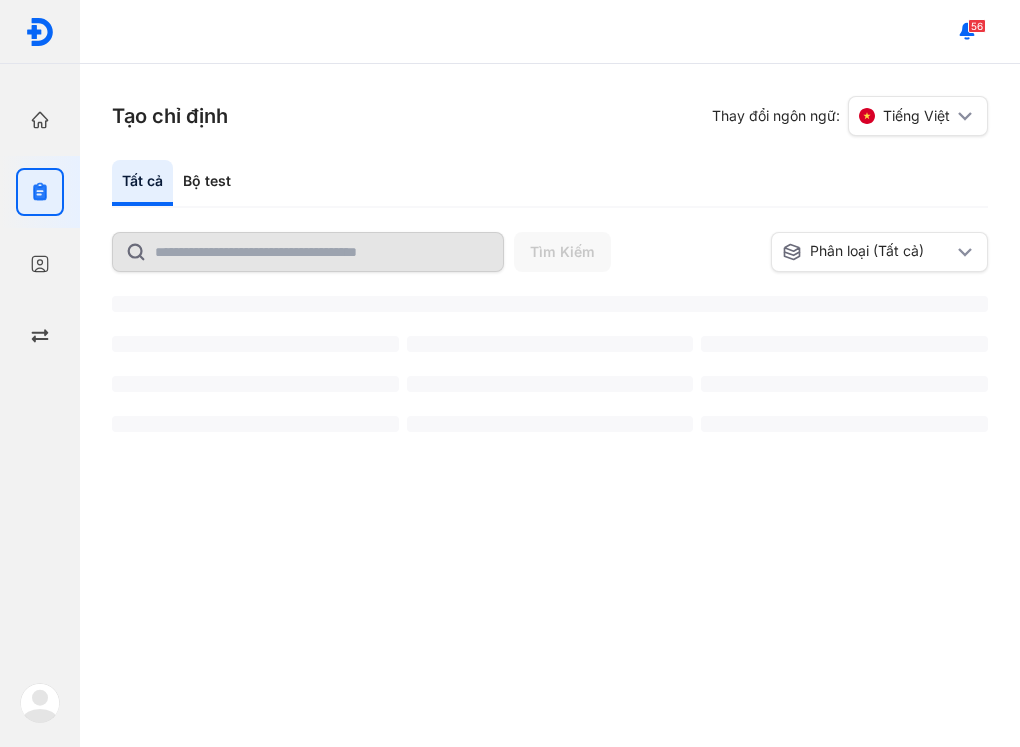 scroll, scrollTop: 0, scrollLeft: 0, axis: both 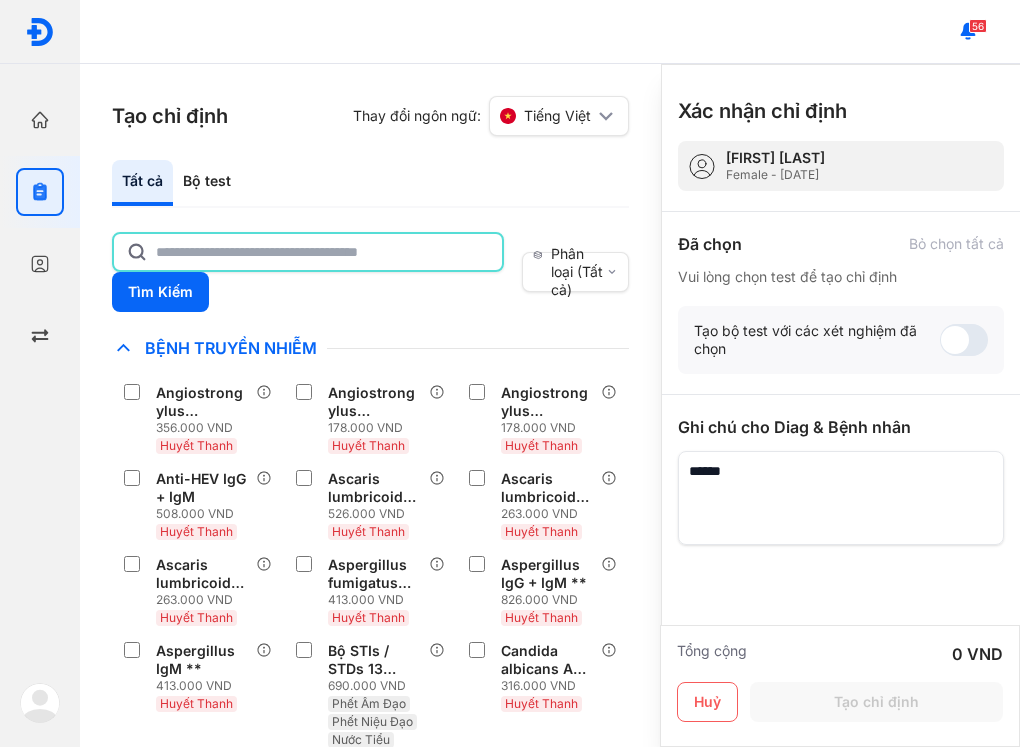 click 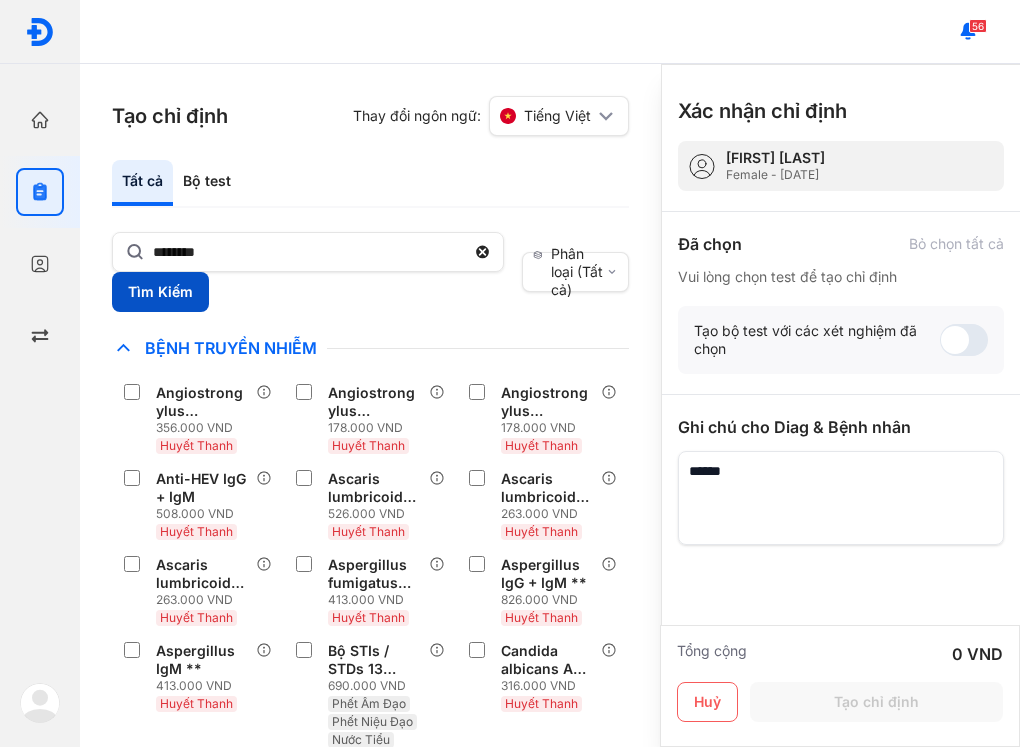 click on "Tìm Kiếm" at bounding box center [160, 292] 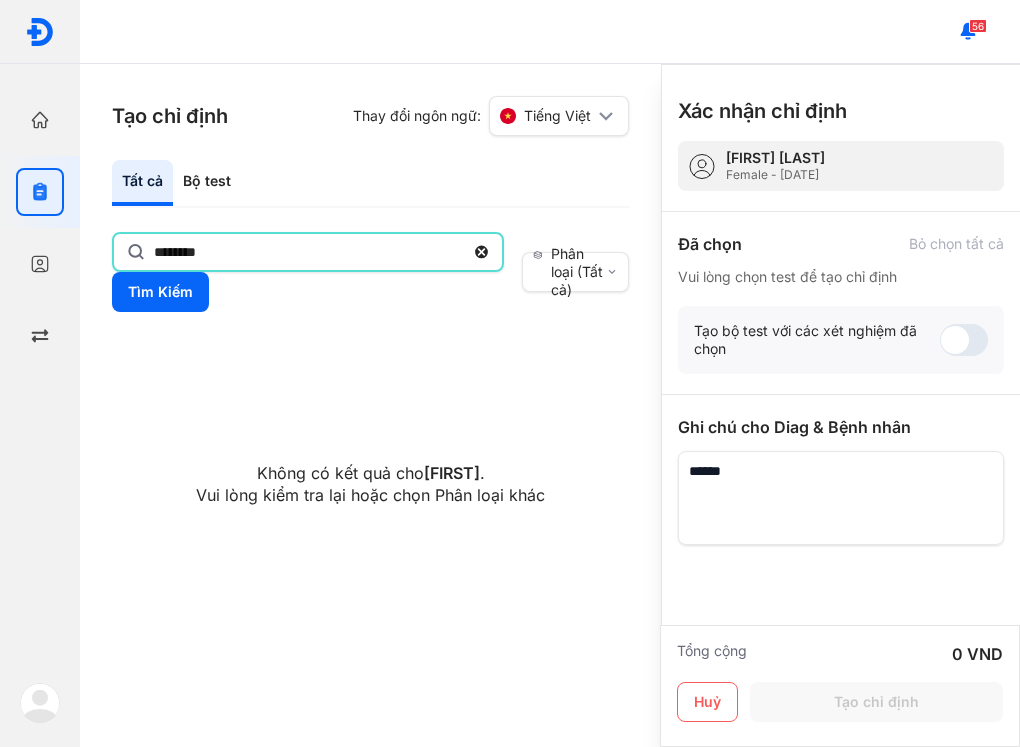 drag, startPoint x: 237, startPoint y: 257, endPoint x: 141, endPoint y: 247, distance: 96.519424 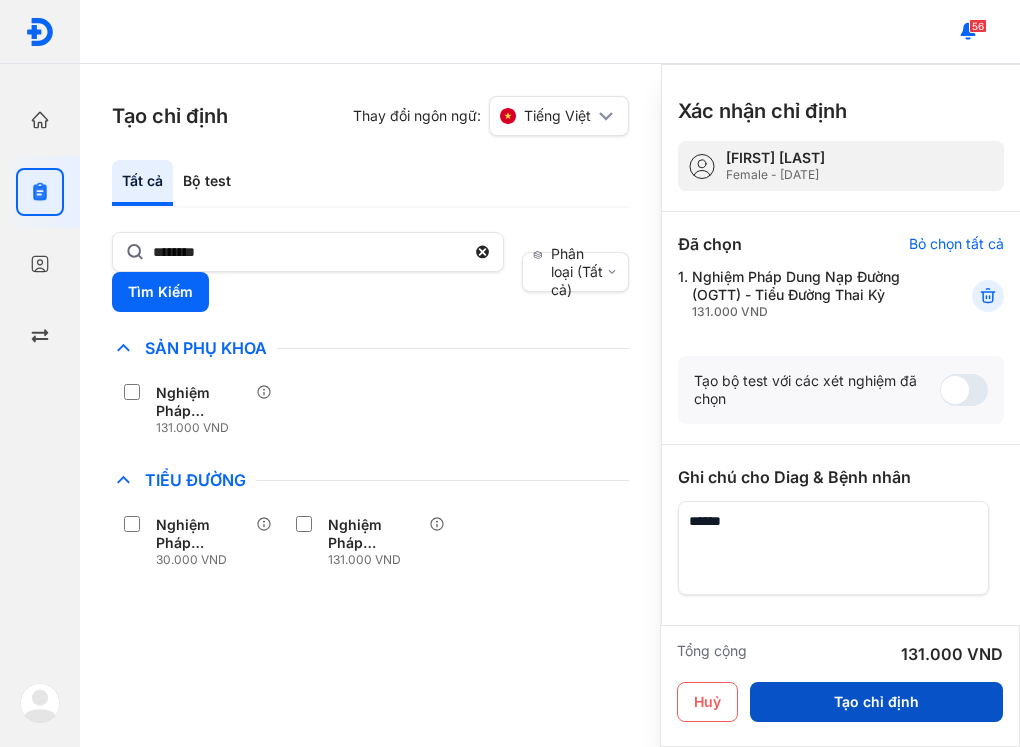 click on "Tạo chỉ định" at bounding box center [876, 702] 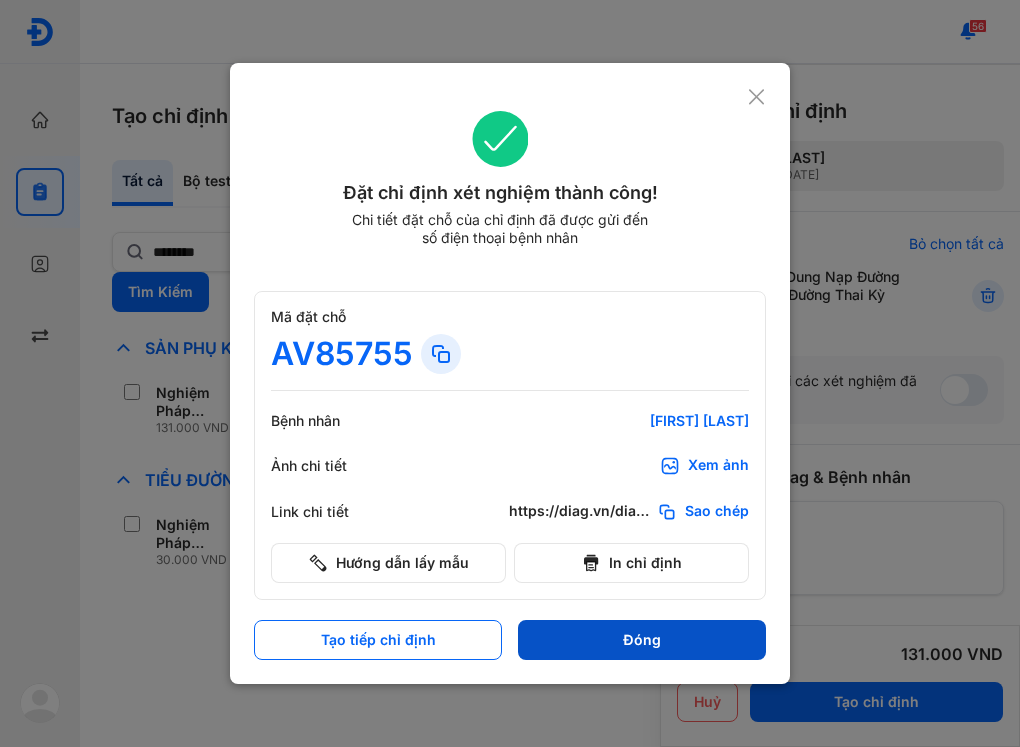 click on "Đóng" at bounding box center (642, 640) 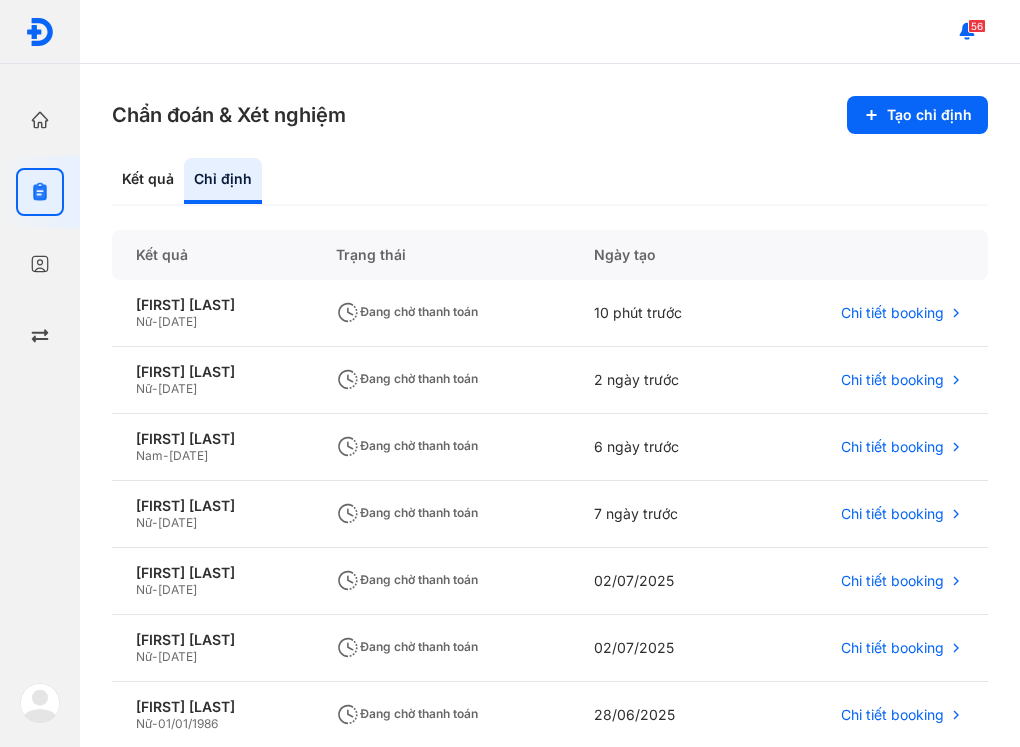 click on "Kết quả Chỉ định" at bounding box center (550, 182) 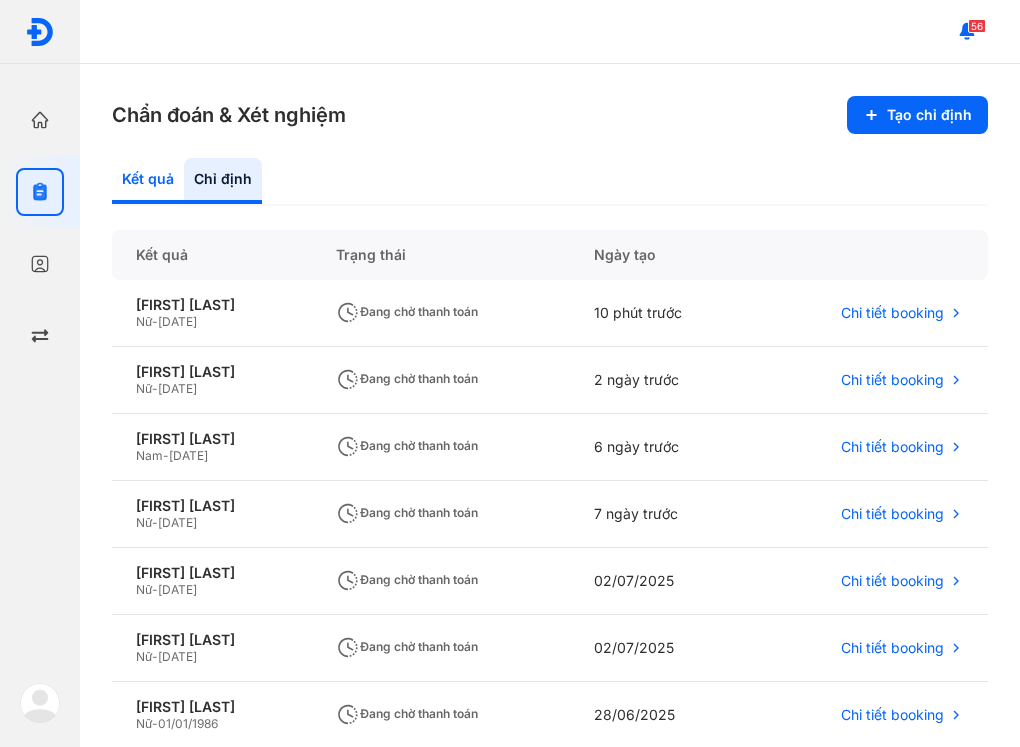 click on "Kết quả" 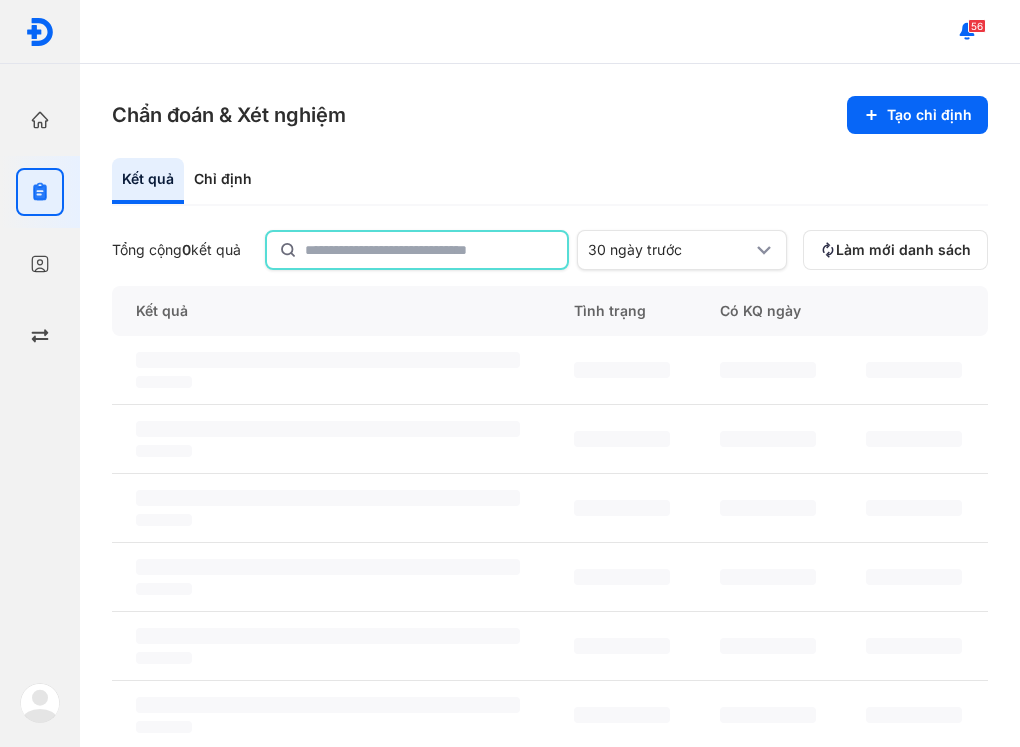 click 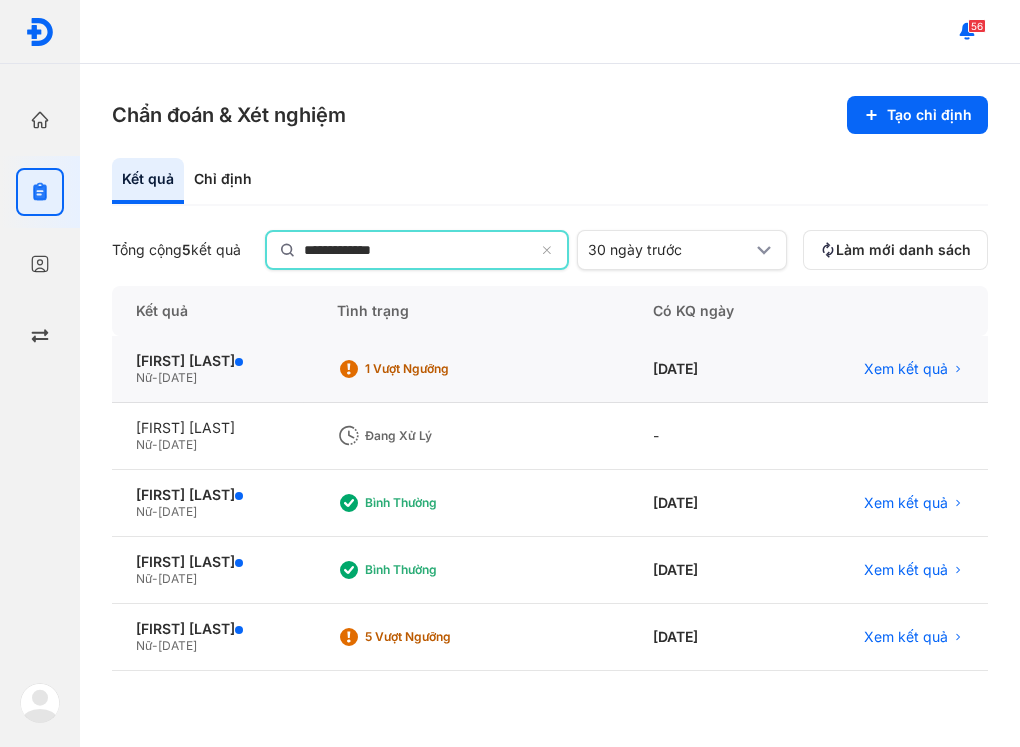 type on "**********" 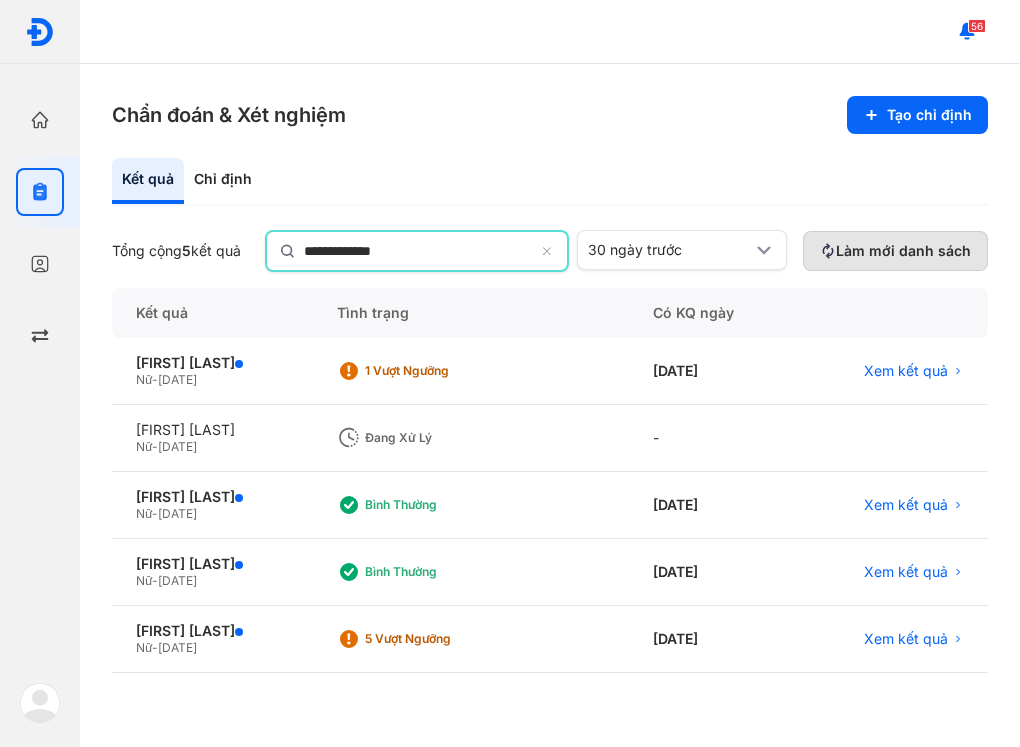 click on "Làm mới danh sách" 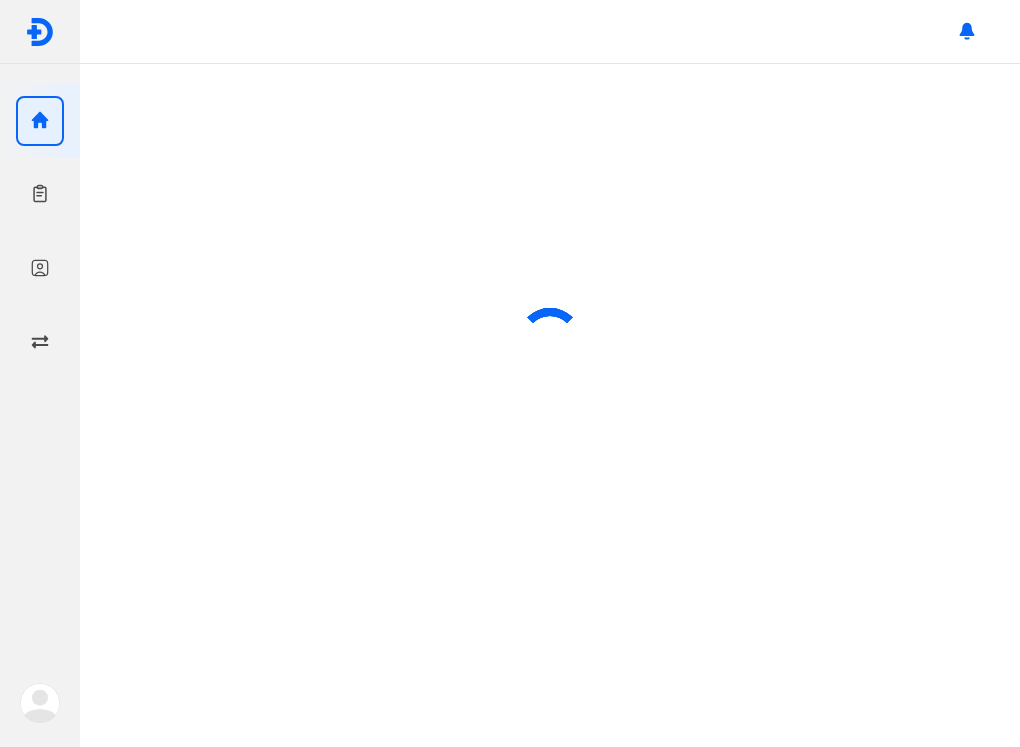 scroll, scrollTop: 0, scrollLeft: 0, axis: both 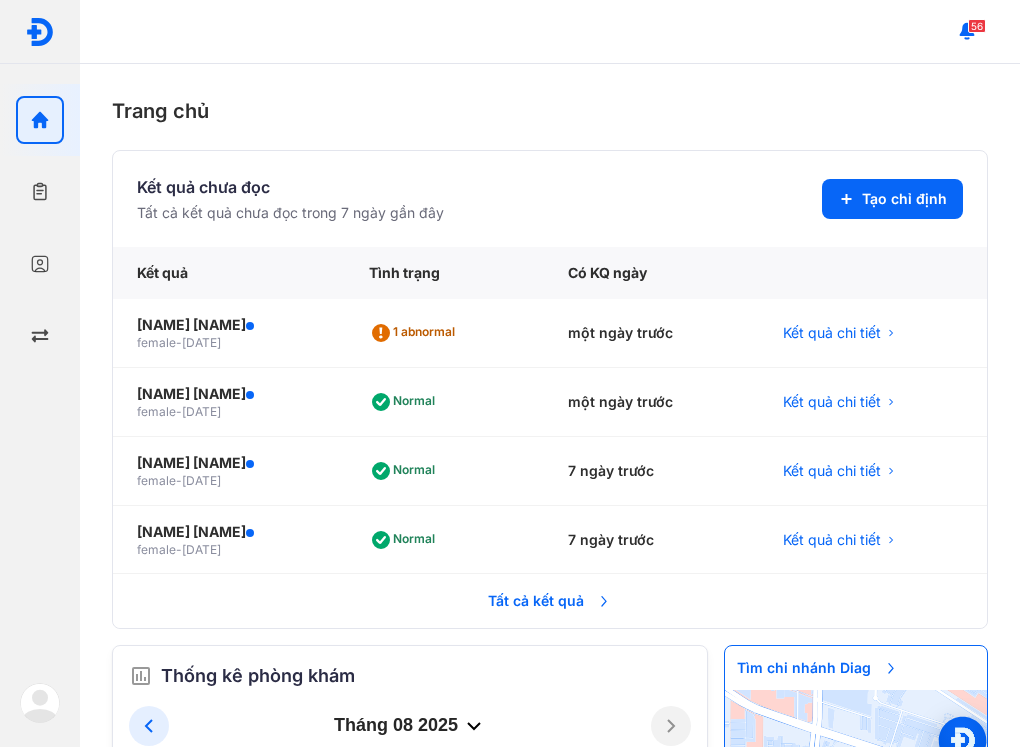 click on "Tất cả kết quả" at bounding box center (550, 601) 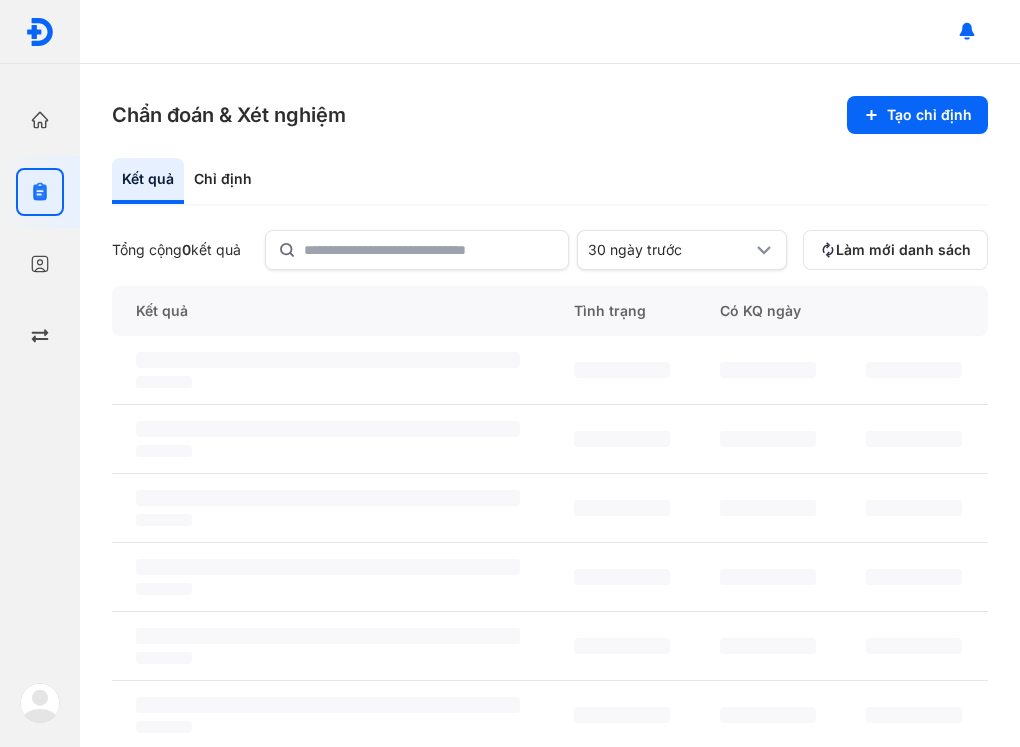 scroll, scrollTop: 0, scrollLeft: 0, axis: both 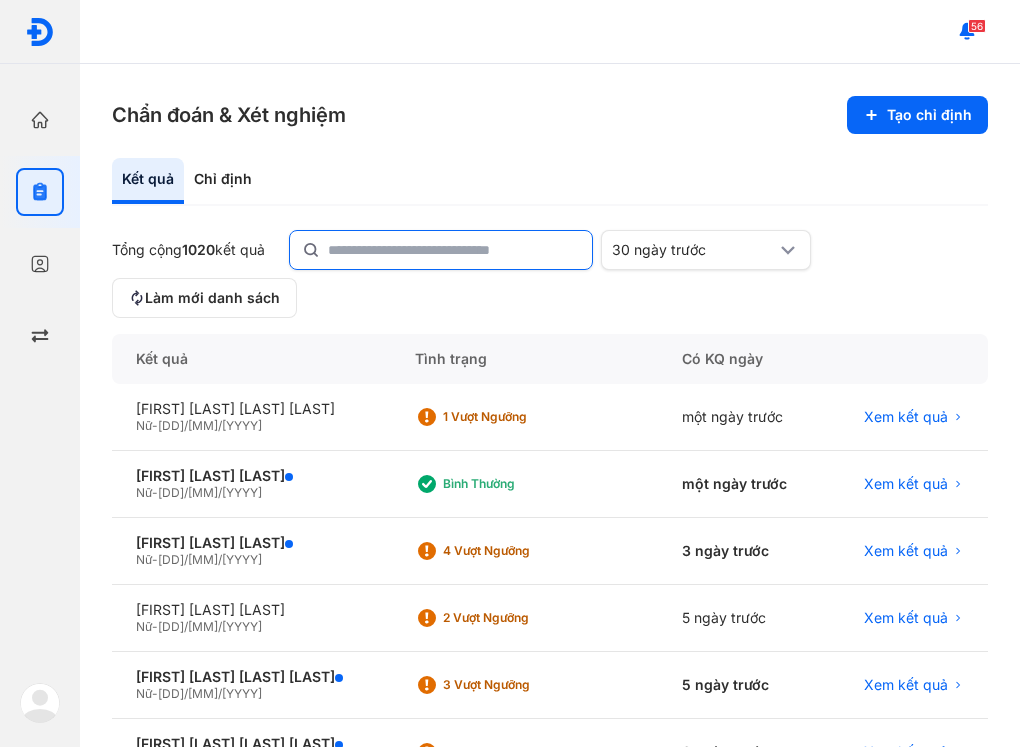 click at bounding box center [441, 250] 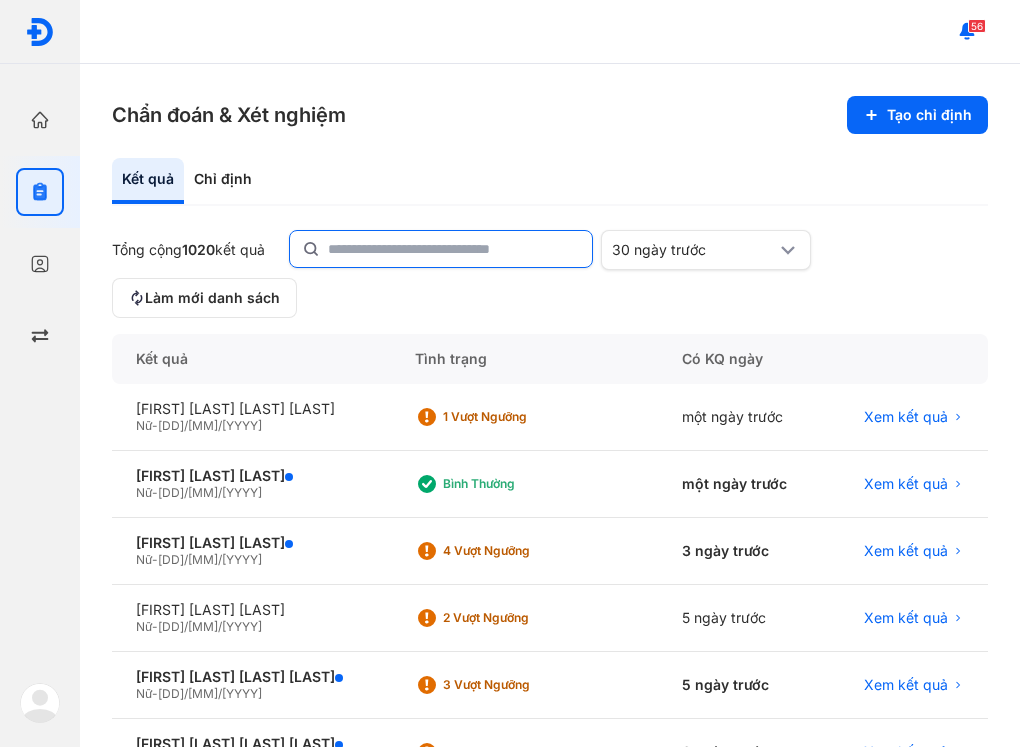 click 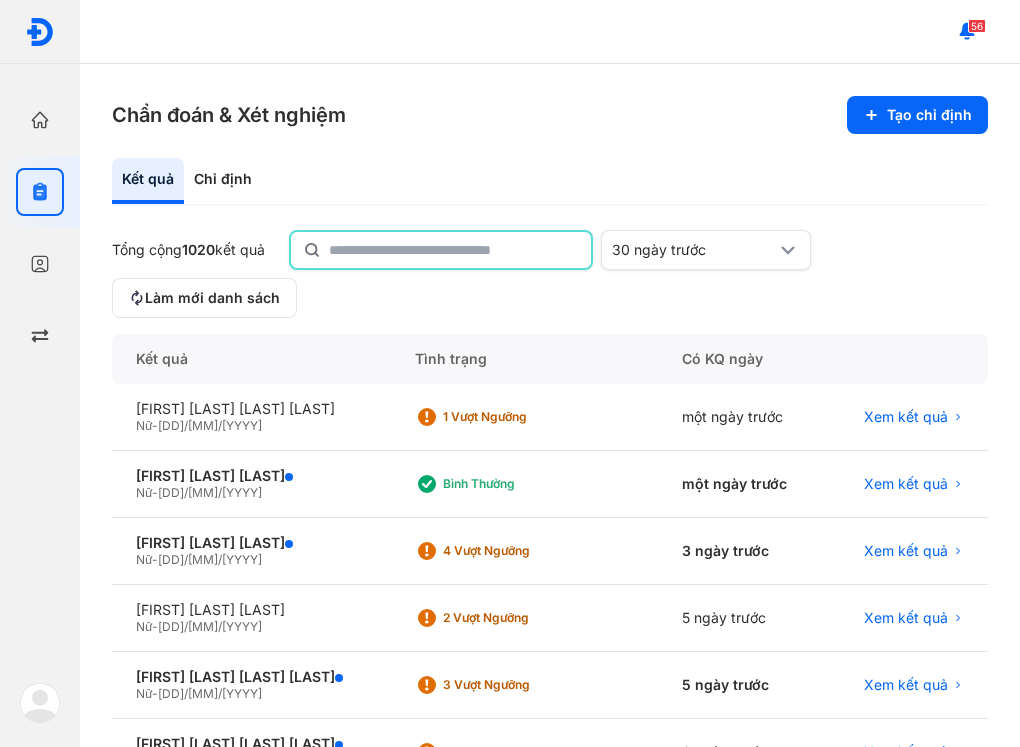 paste on "**********" 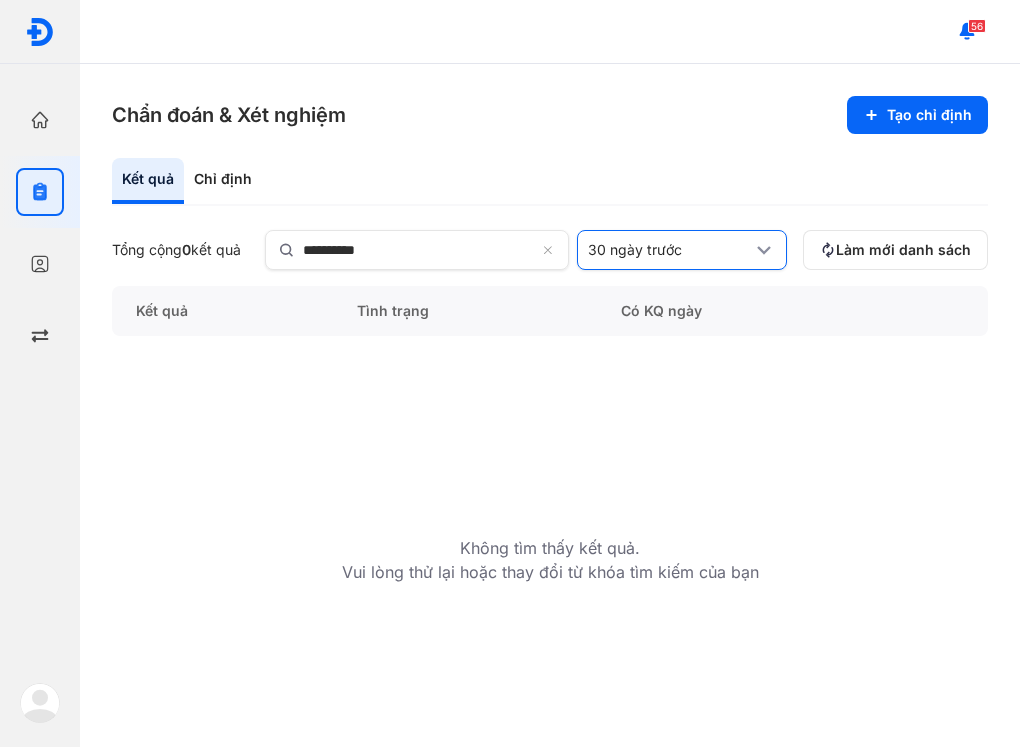 click on "30 ngày trước" at bounding box center [670, 250] 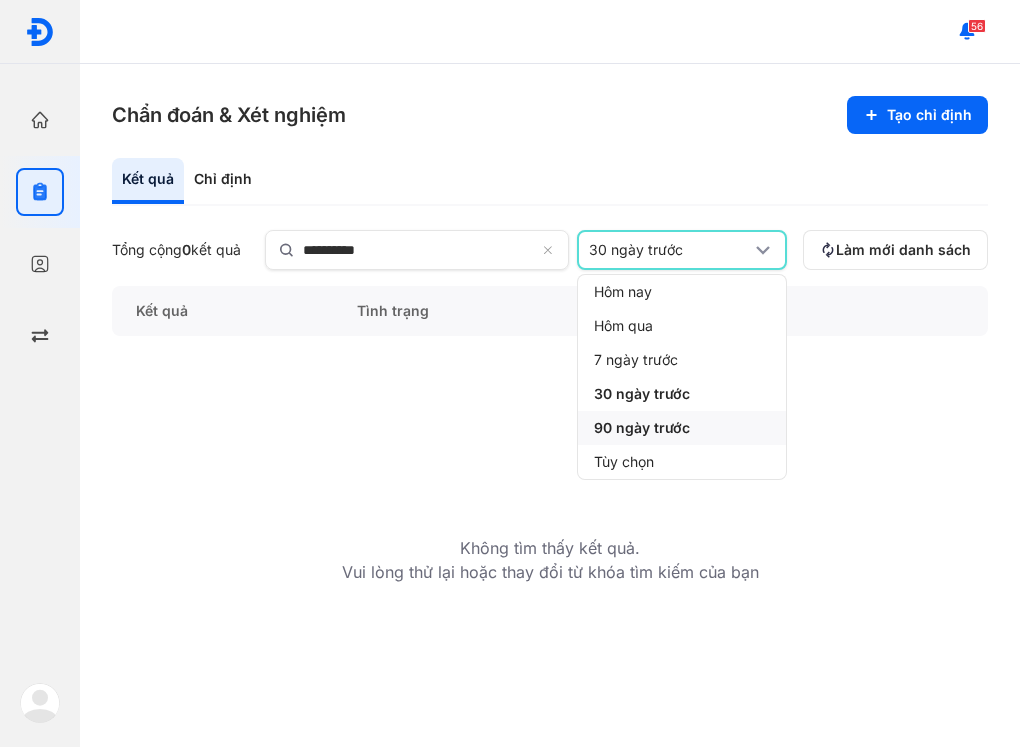 click on "90 ngày trước" 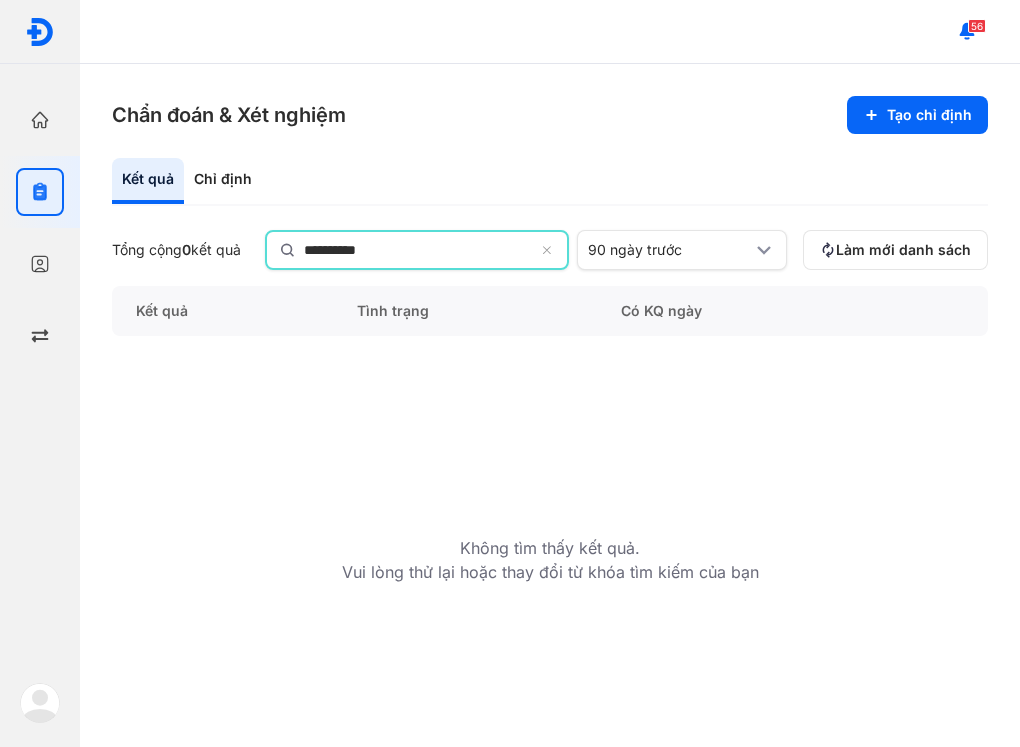 drag, startPoint x: 502, startPoint y: 253, endPoint x: 229, endPoint y: 254, distance: 273.00183 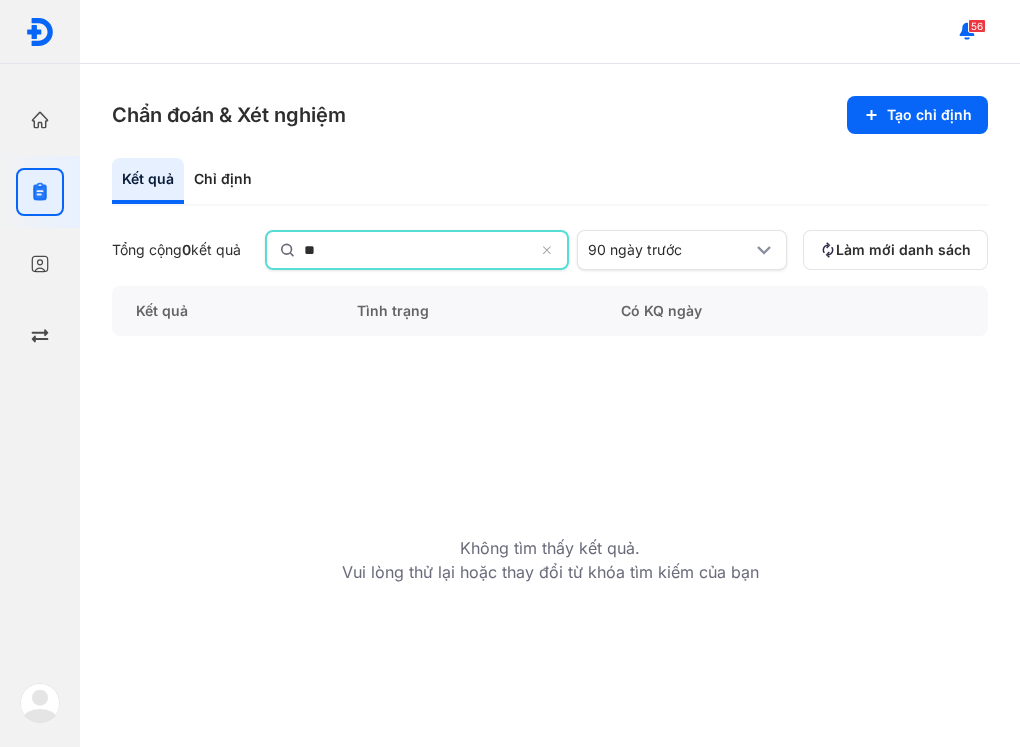 type on "*" 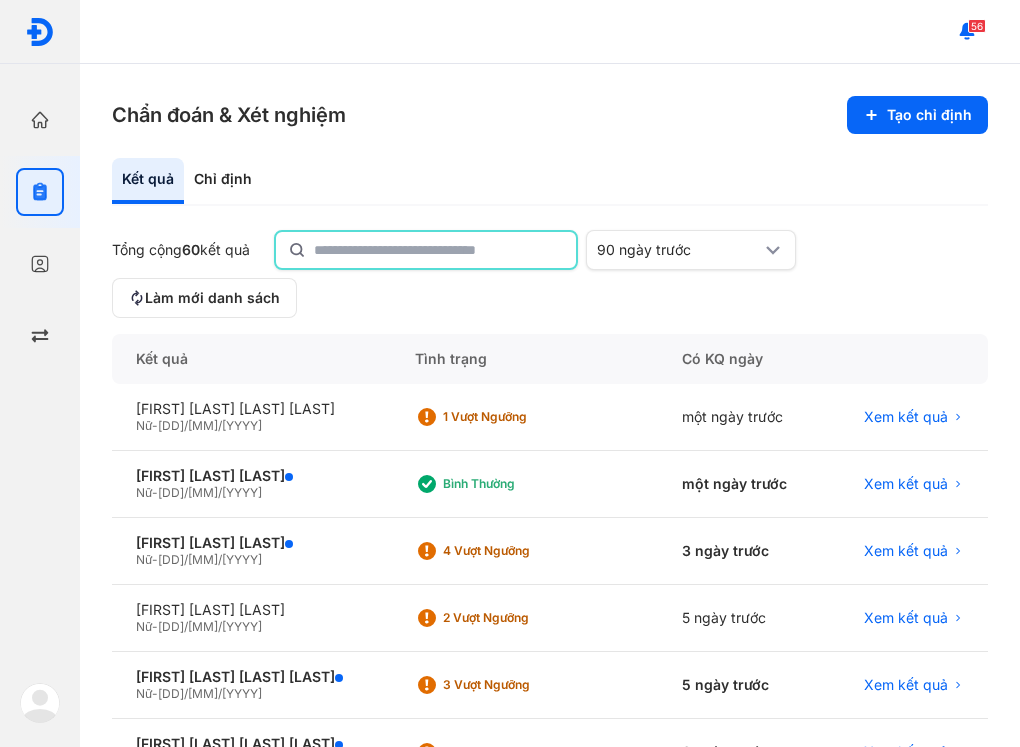 type 